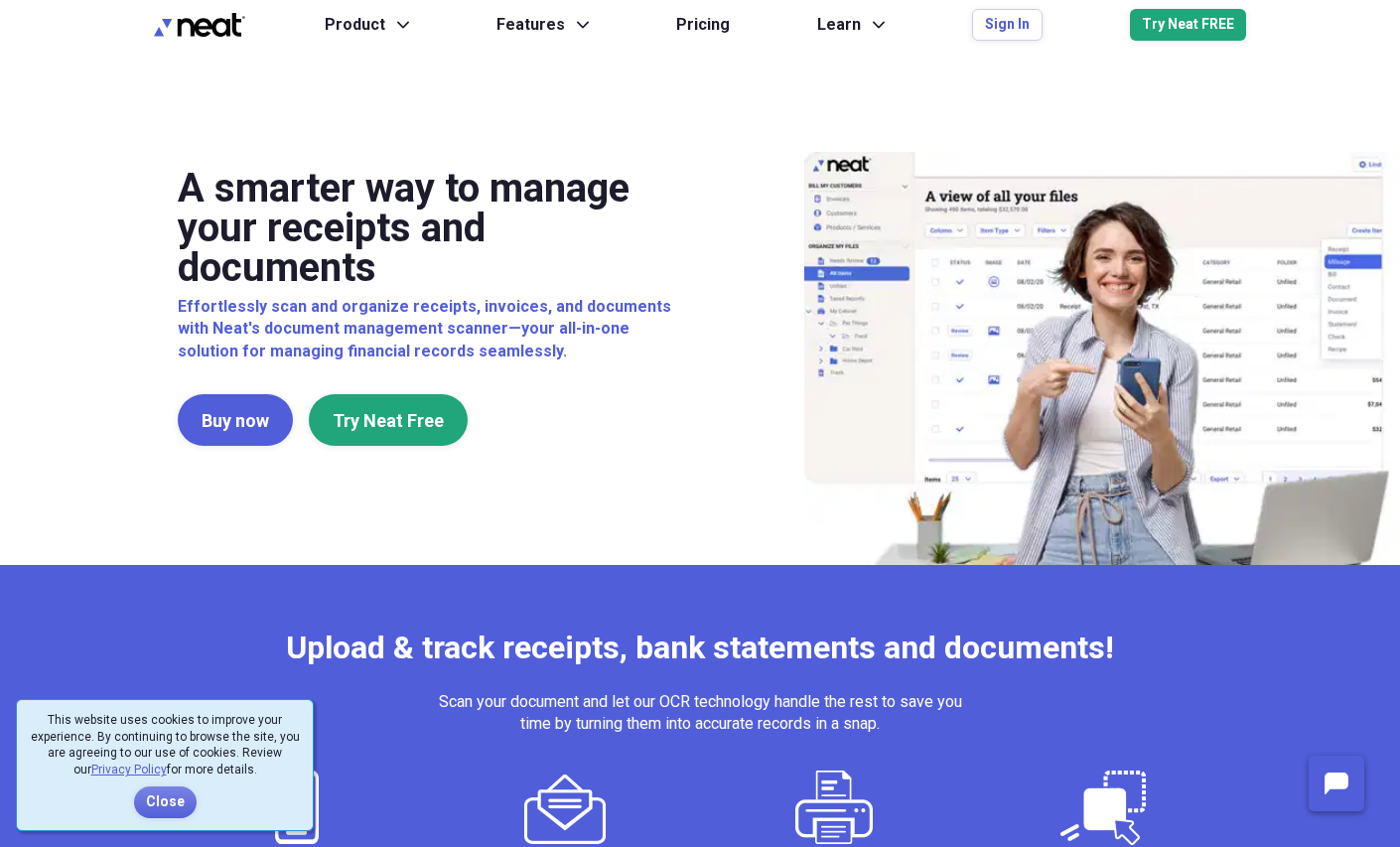 scroll, scrollTop: 0, scrollLeft: 0, axis: both 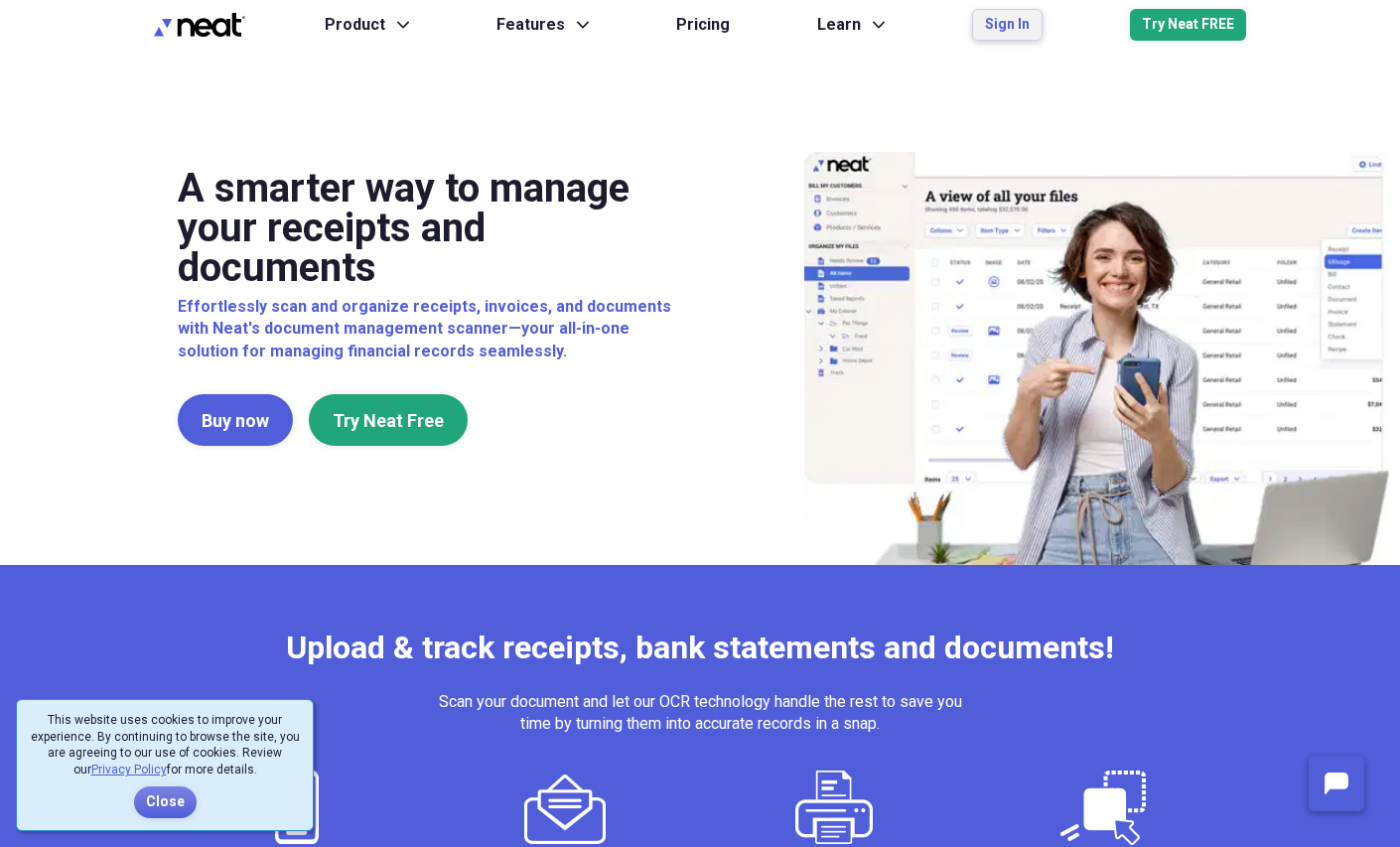 click on "Sign In" at bounding box center [1007, 25] 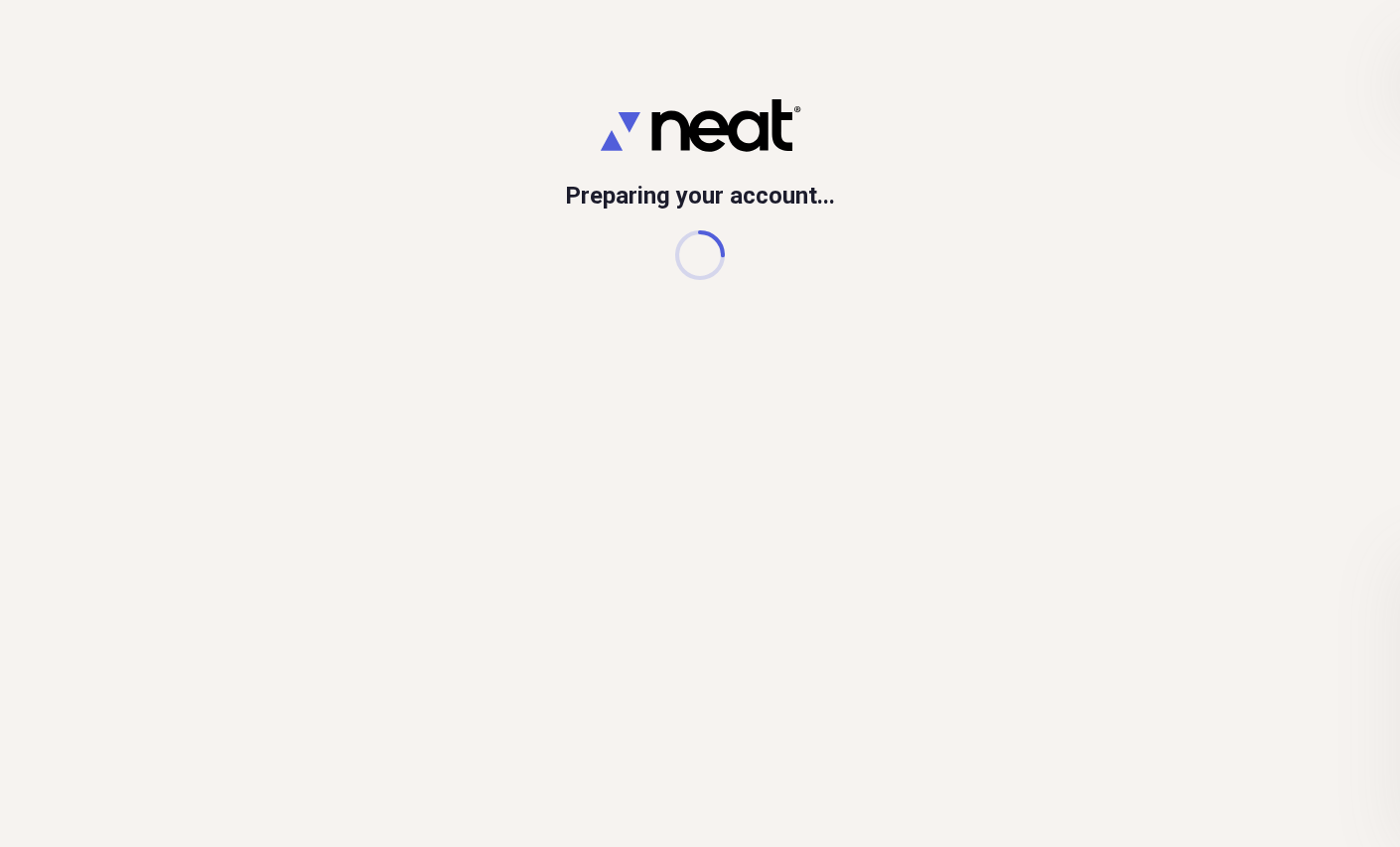 scroll, scrollTop: 0, scrollLeft: 0, axis: both 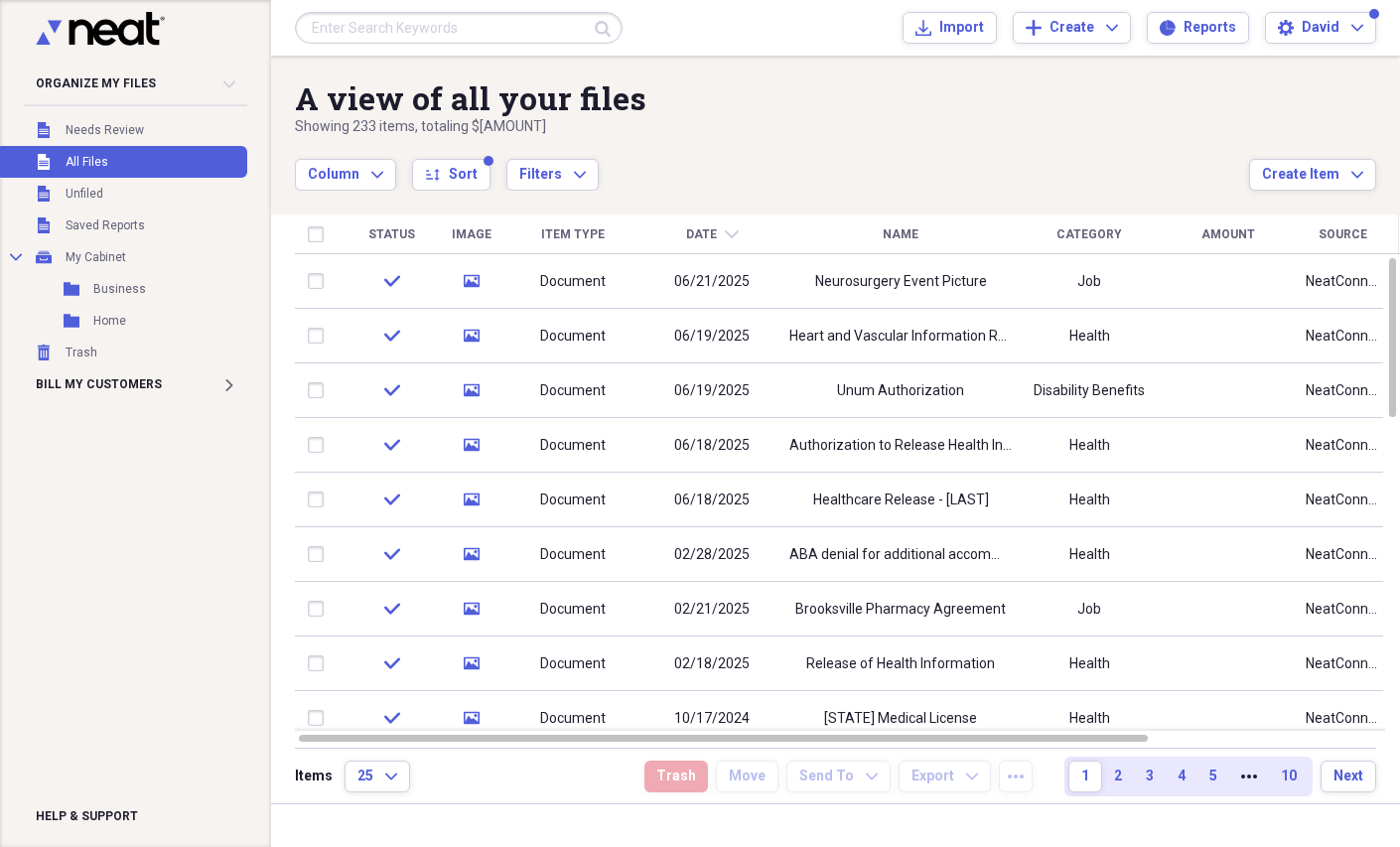 click at bounding box center [459, 28] 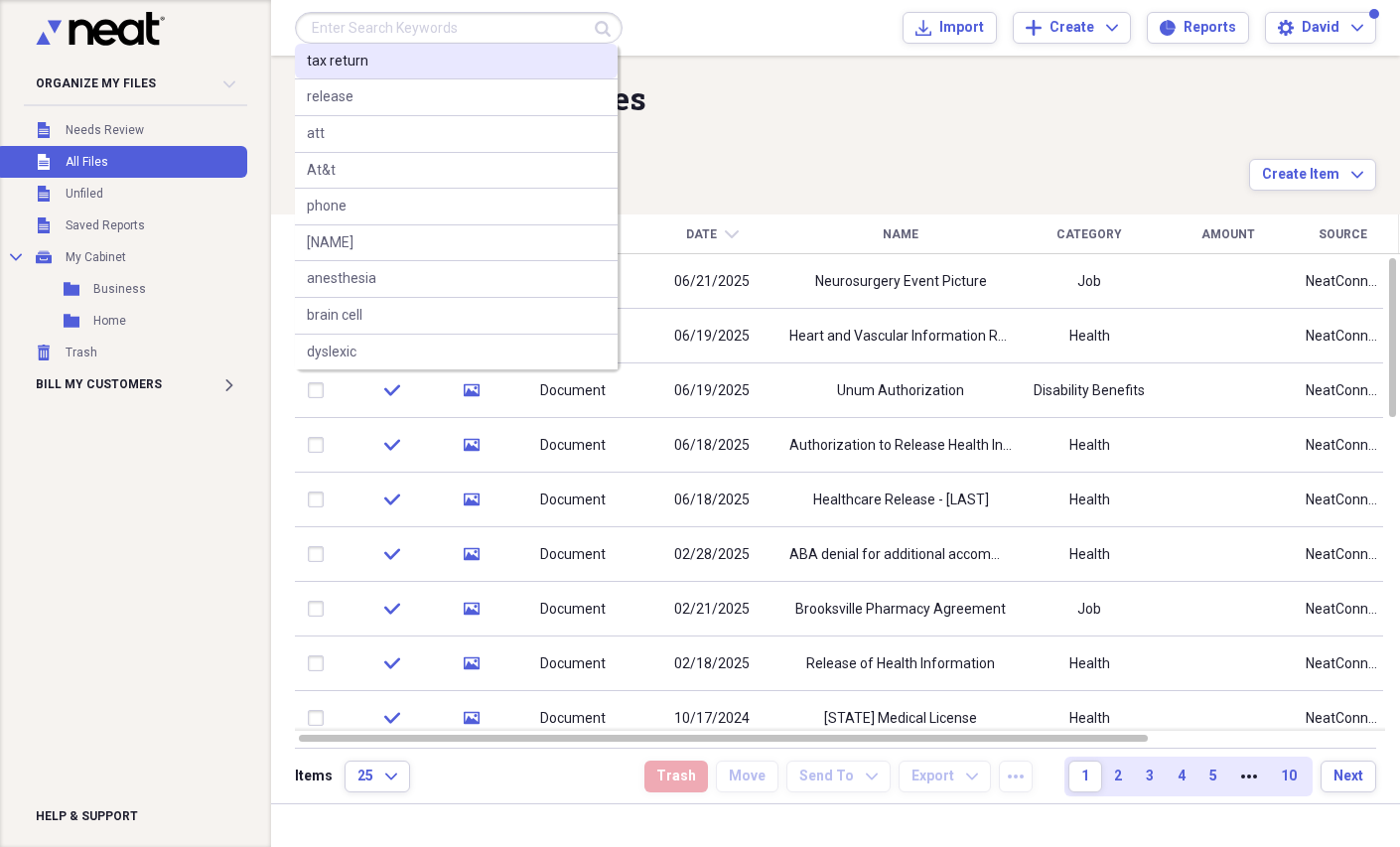 click on "tax return" at bounding box center (456, 62) 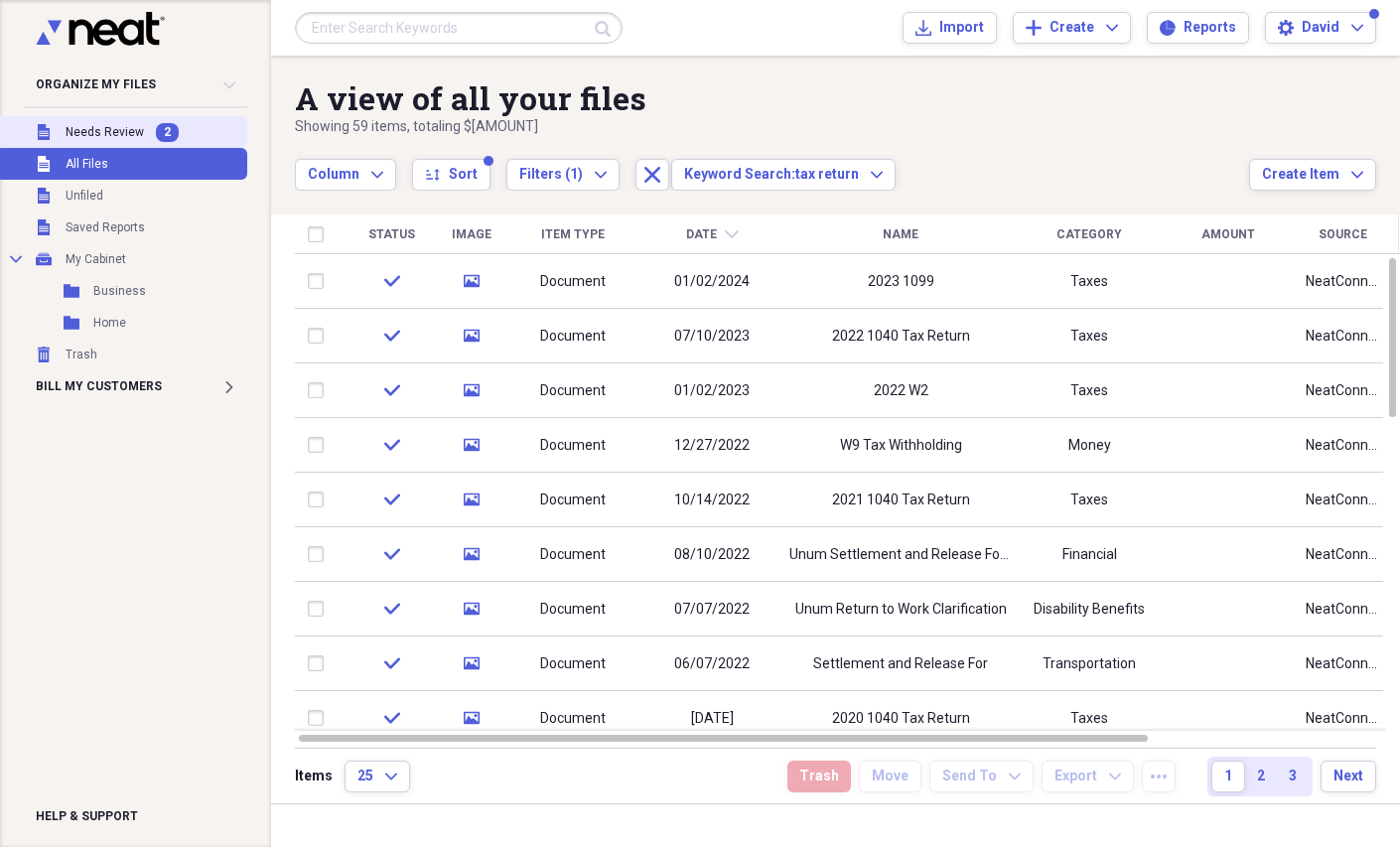 click on "Needs Review" at bounding box center [104, 132] 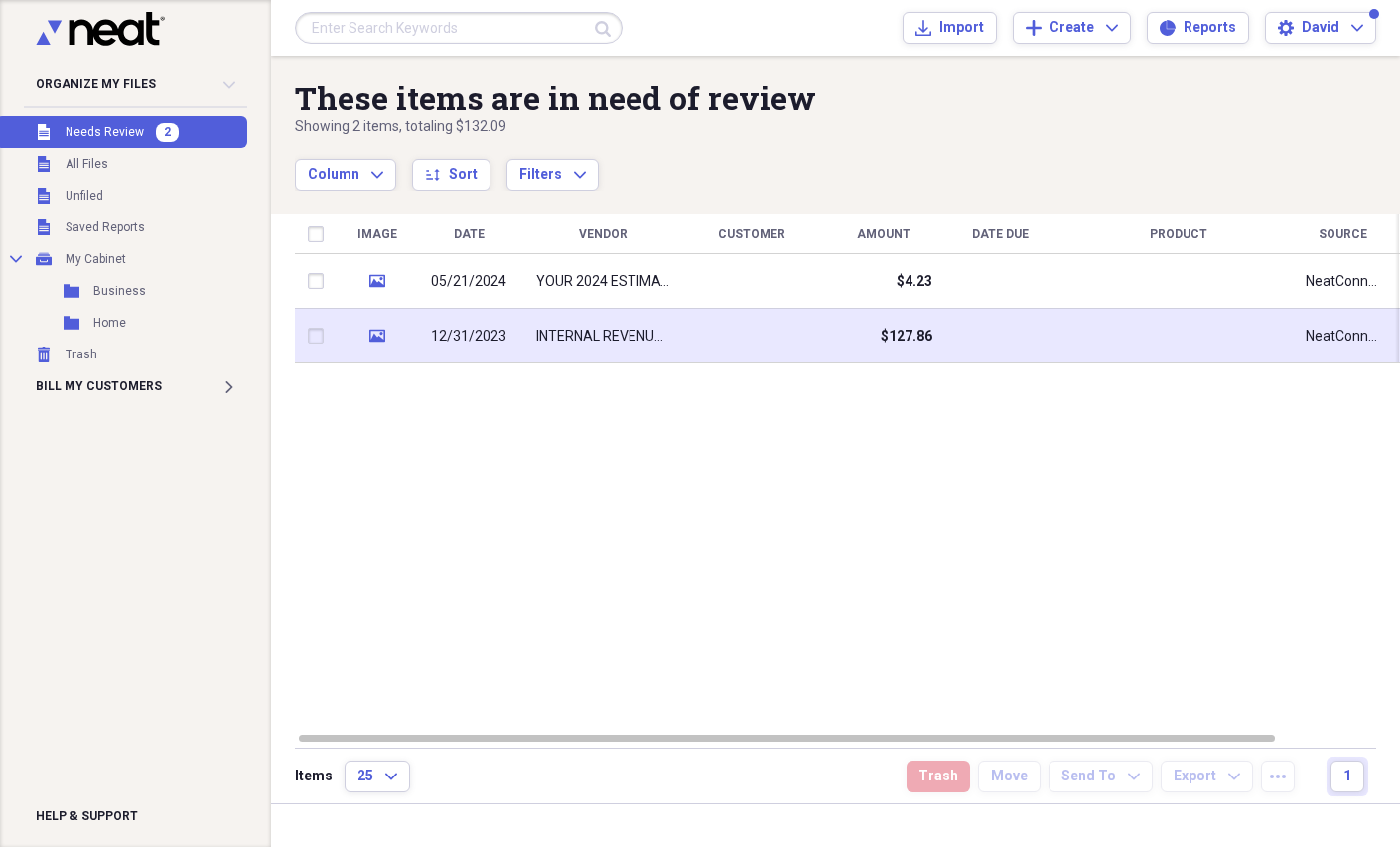 click on "INTERNAL REVENUE SERVICE" at bounding box center [603, 337] 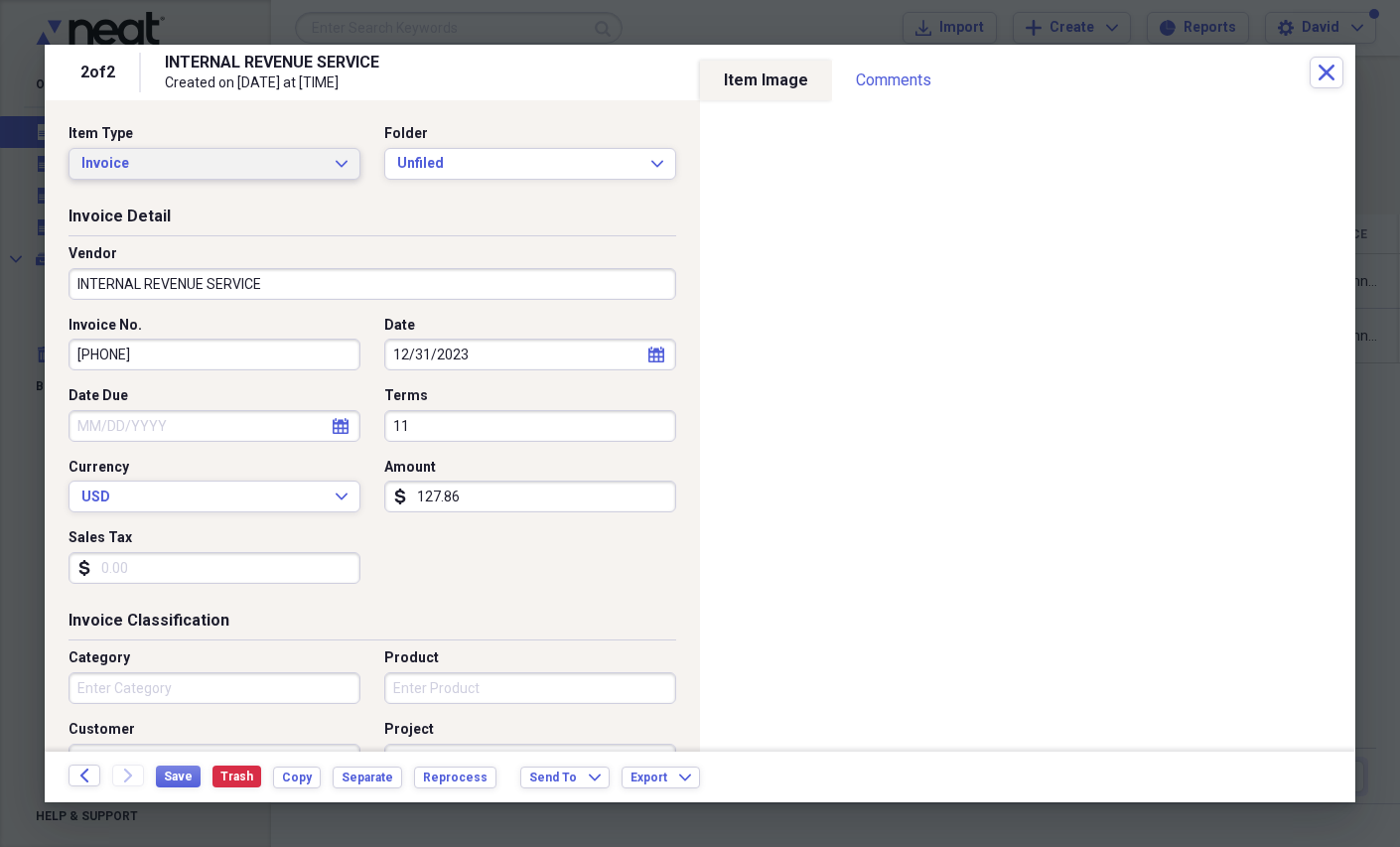 click on "Expand" 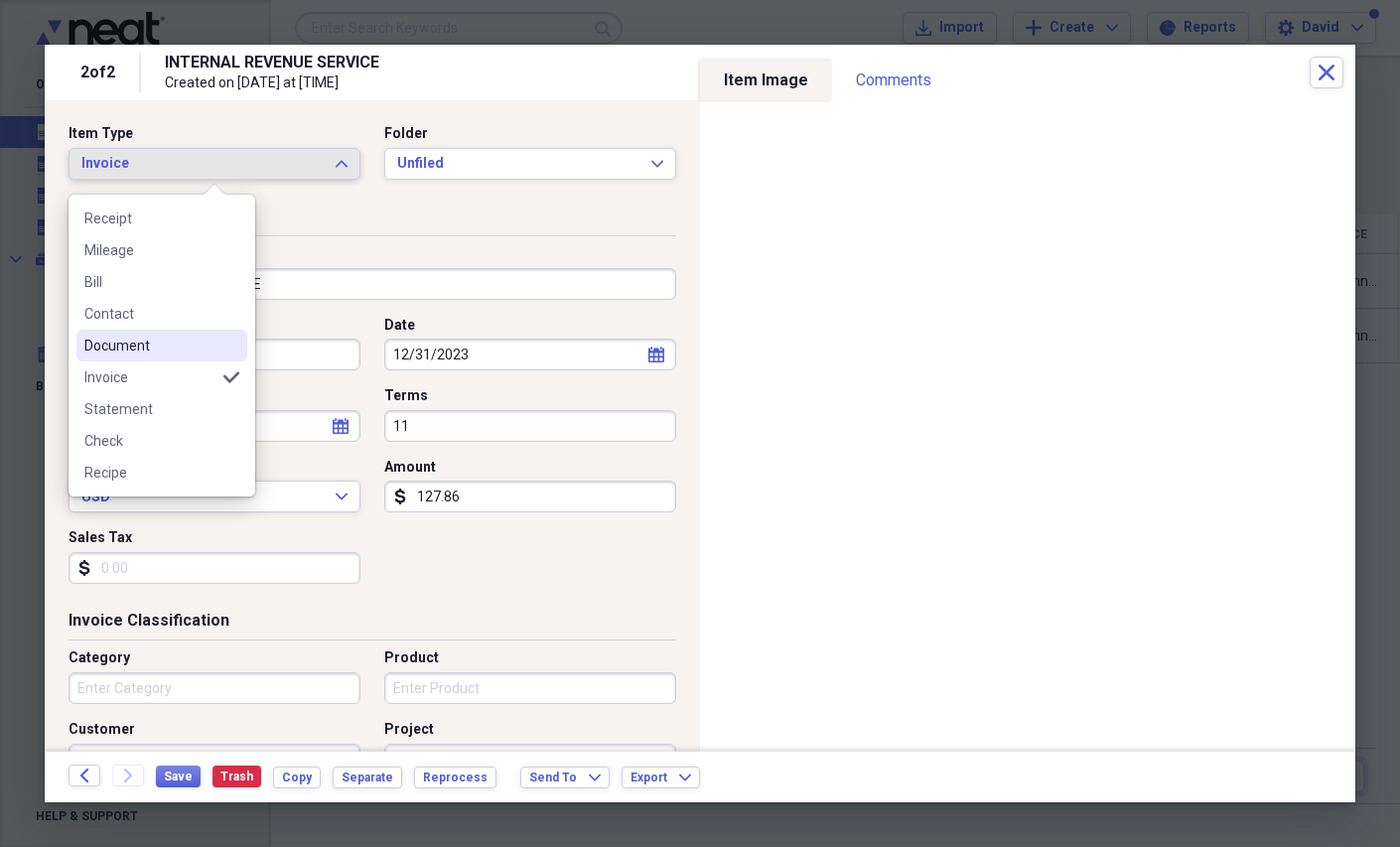 click on "Document" at bounding box center (150, 346) 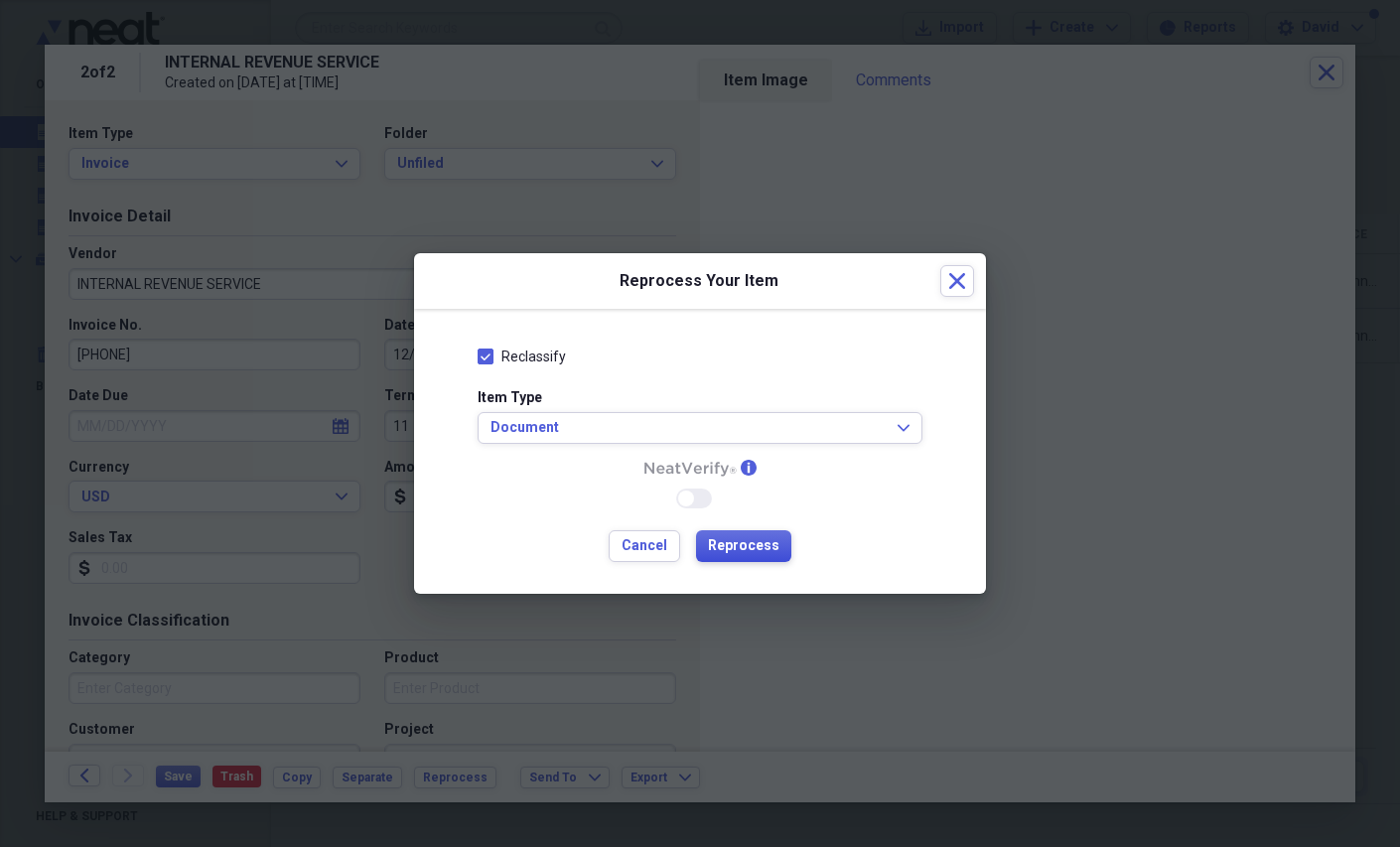 click on "Reprocess" at bounding box center (744, 546) 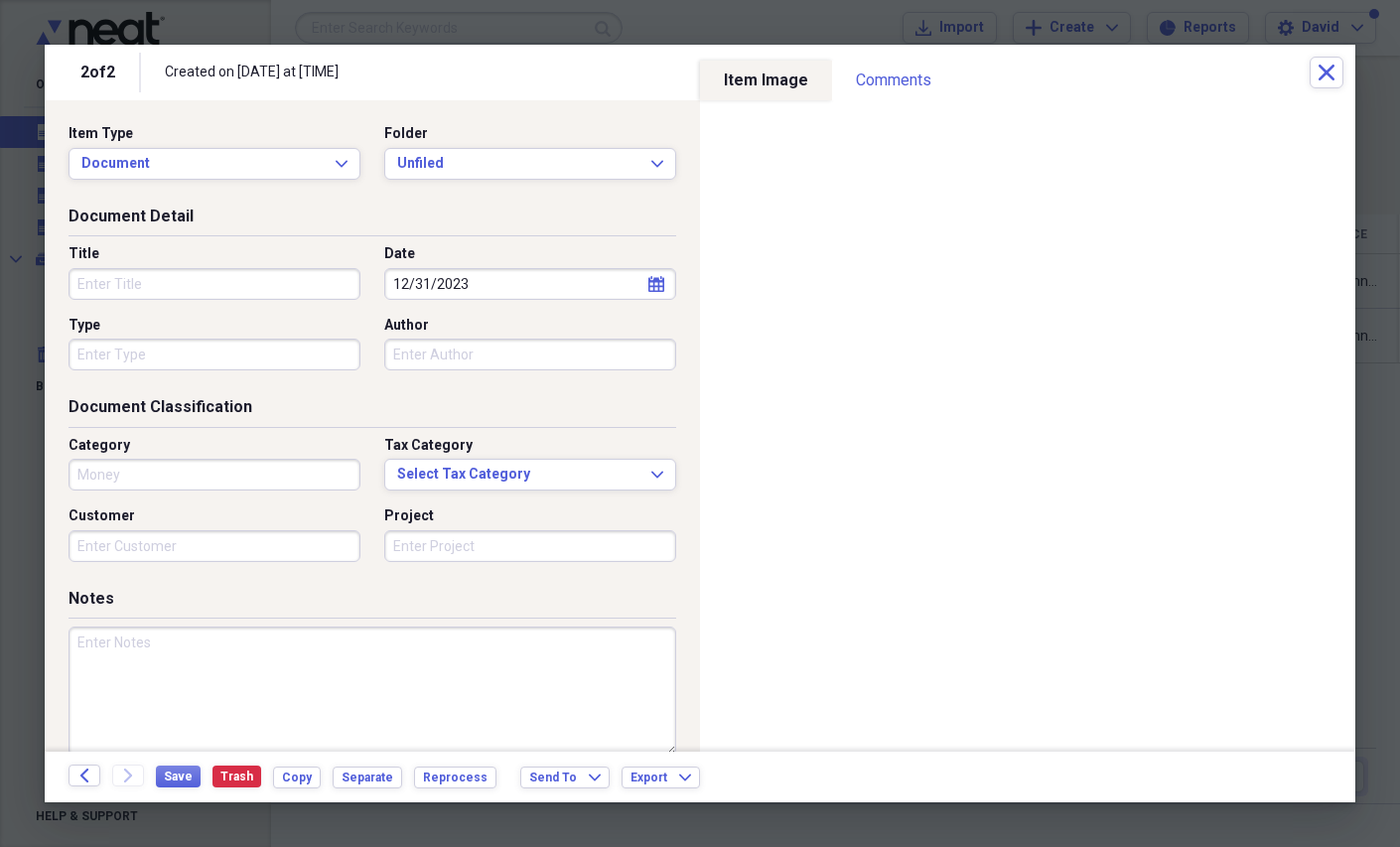 type on "Money" 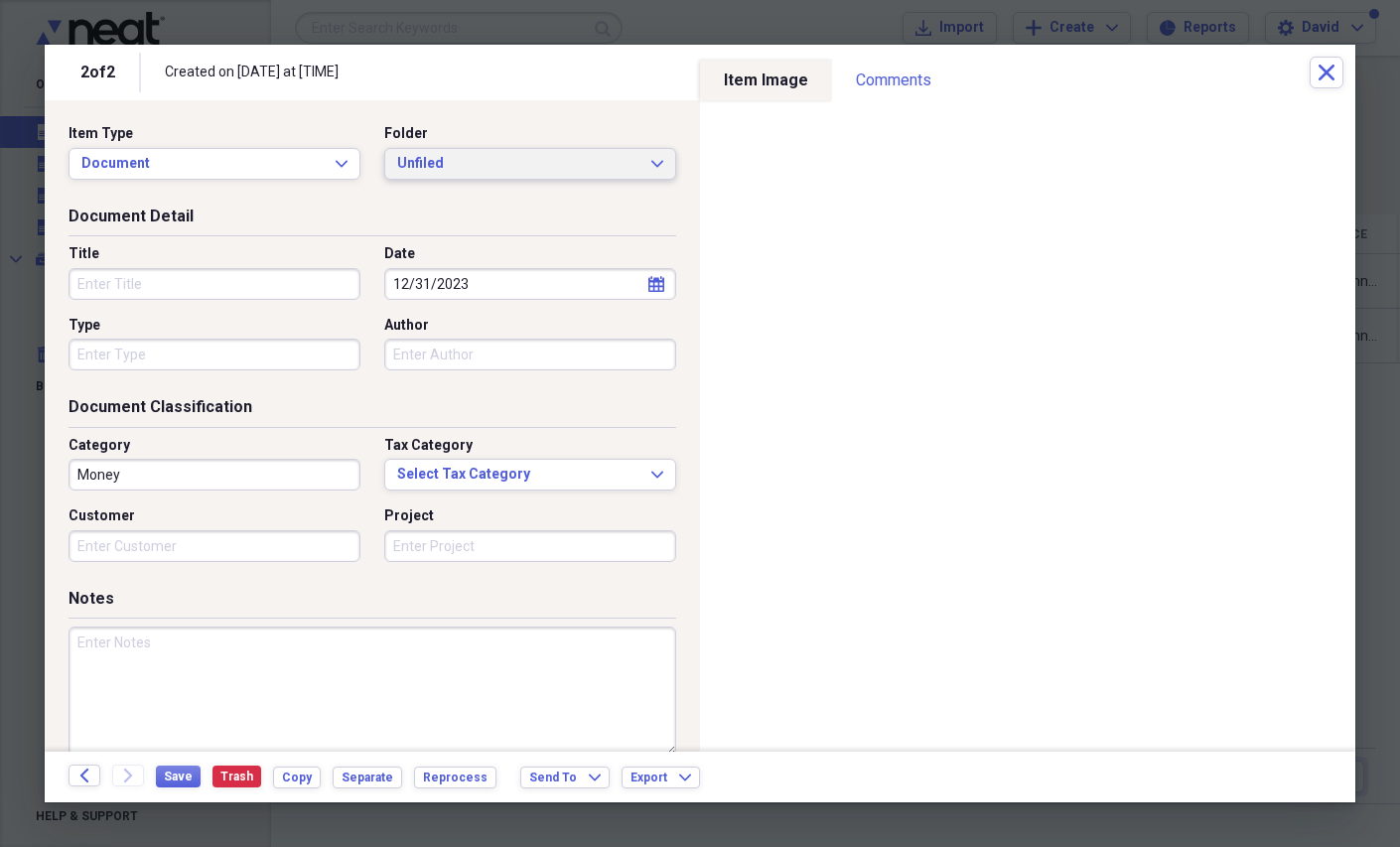 click on "Unfiled" at bounding box center [518, 164] 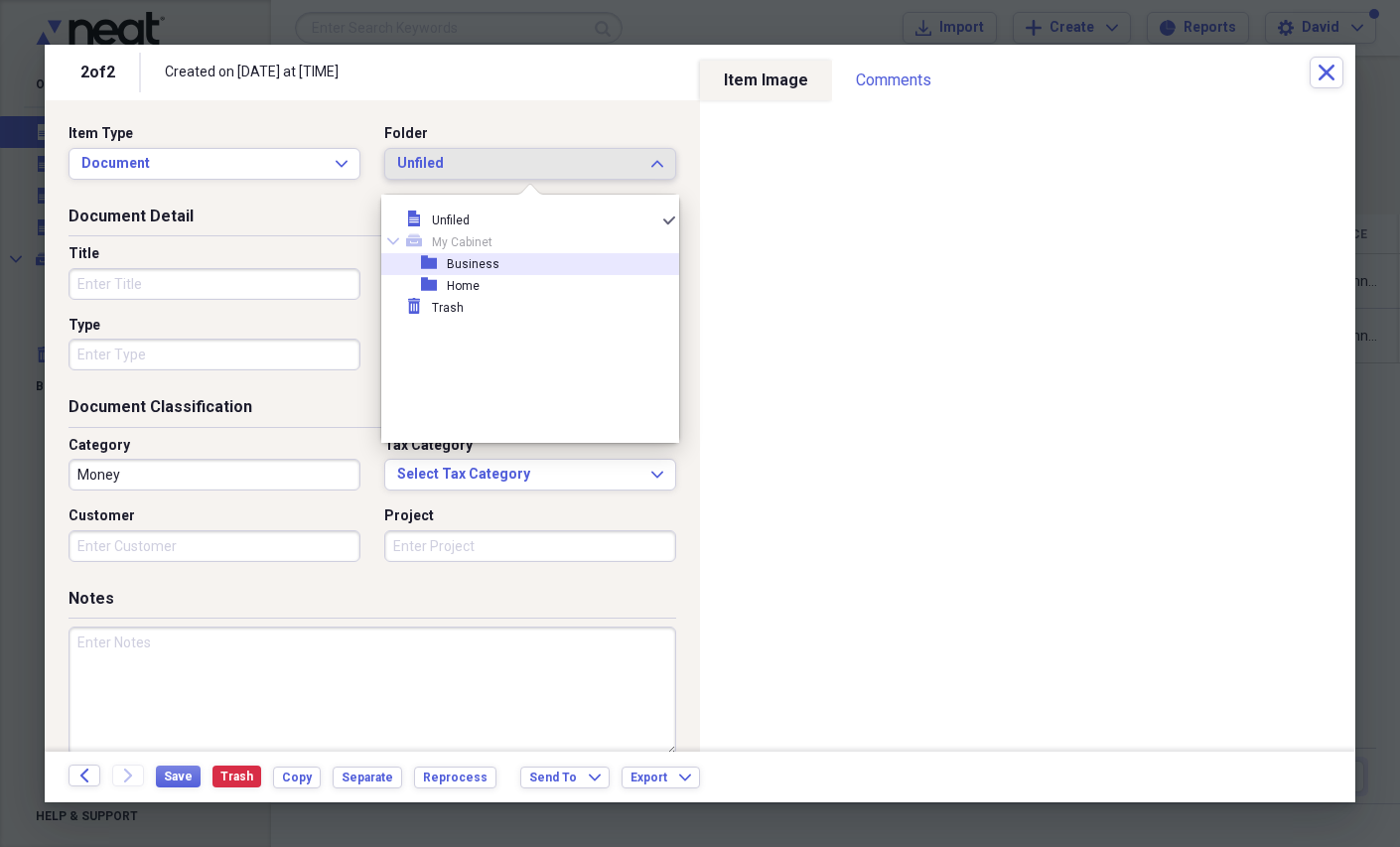click on "folder Business" at bounding box center [522, 264] 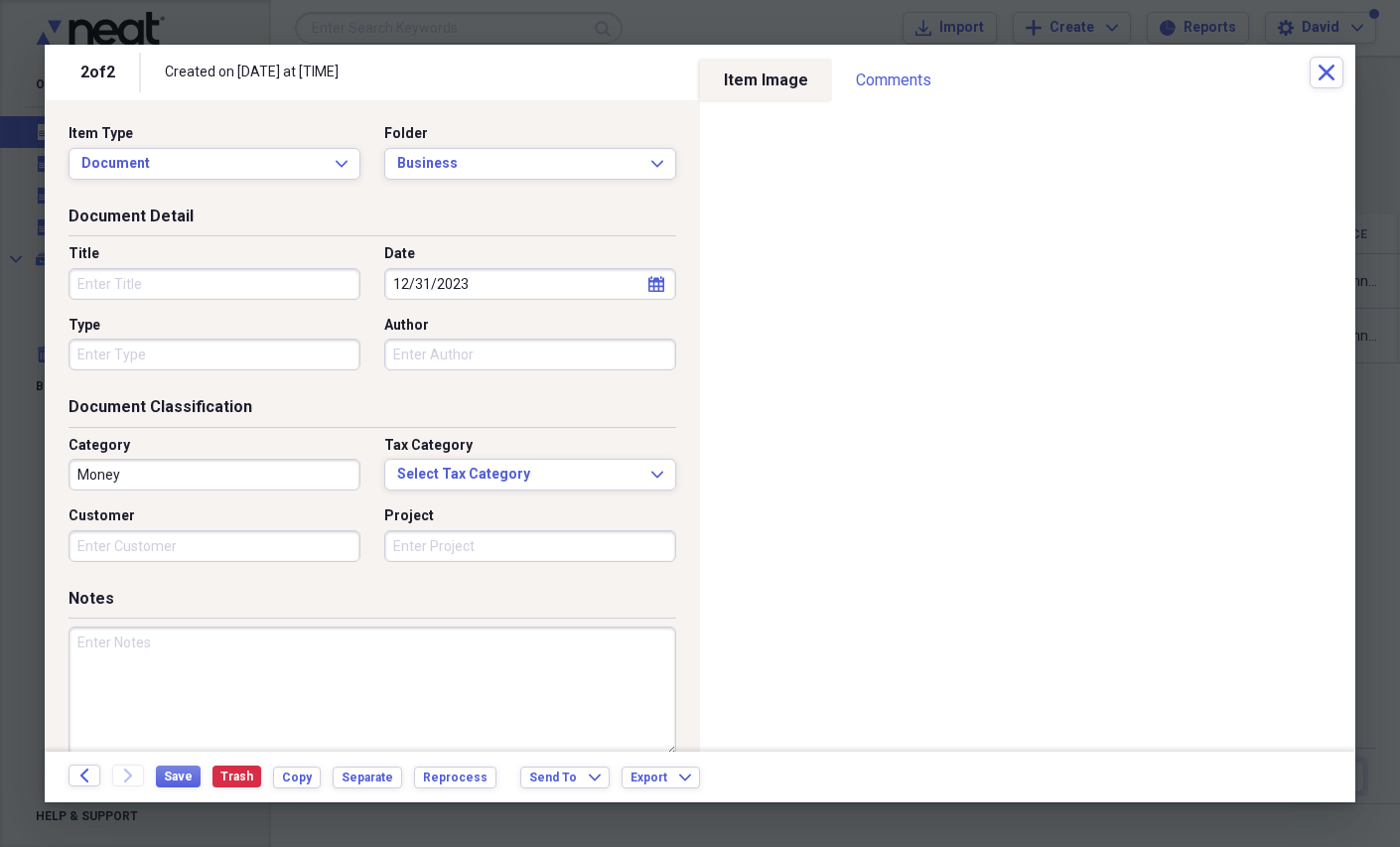 click on "Title" at bounding box center [214, 284] 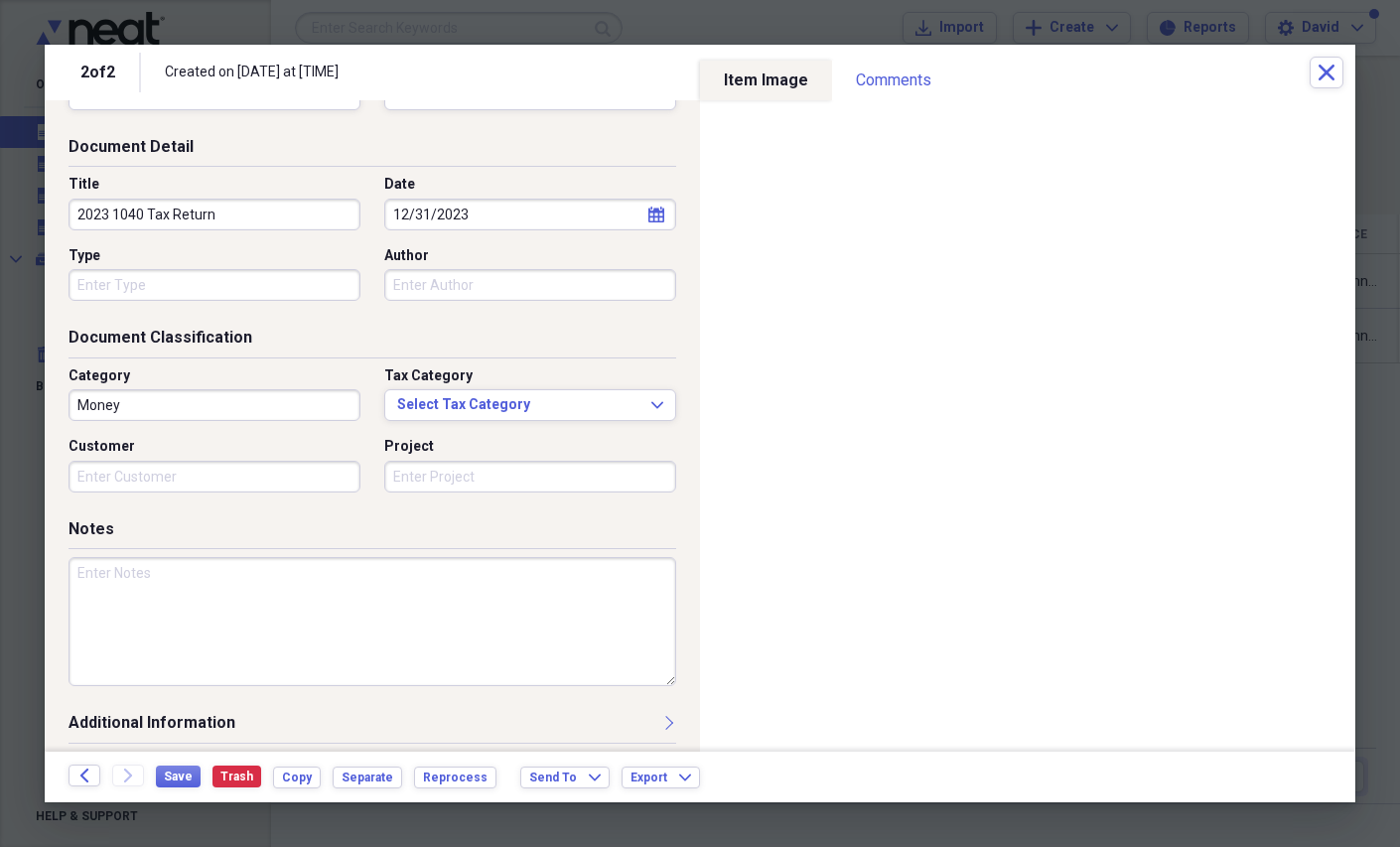 scroll, scrollTop: 76, scrollLeft: 0, axis: vertical 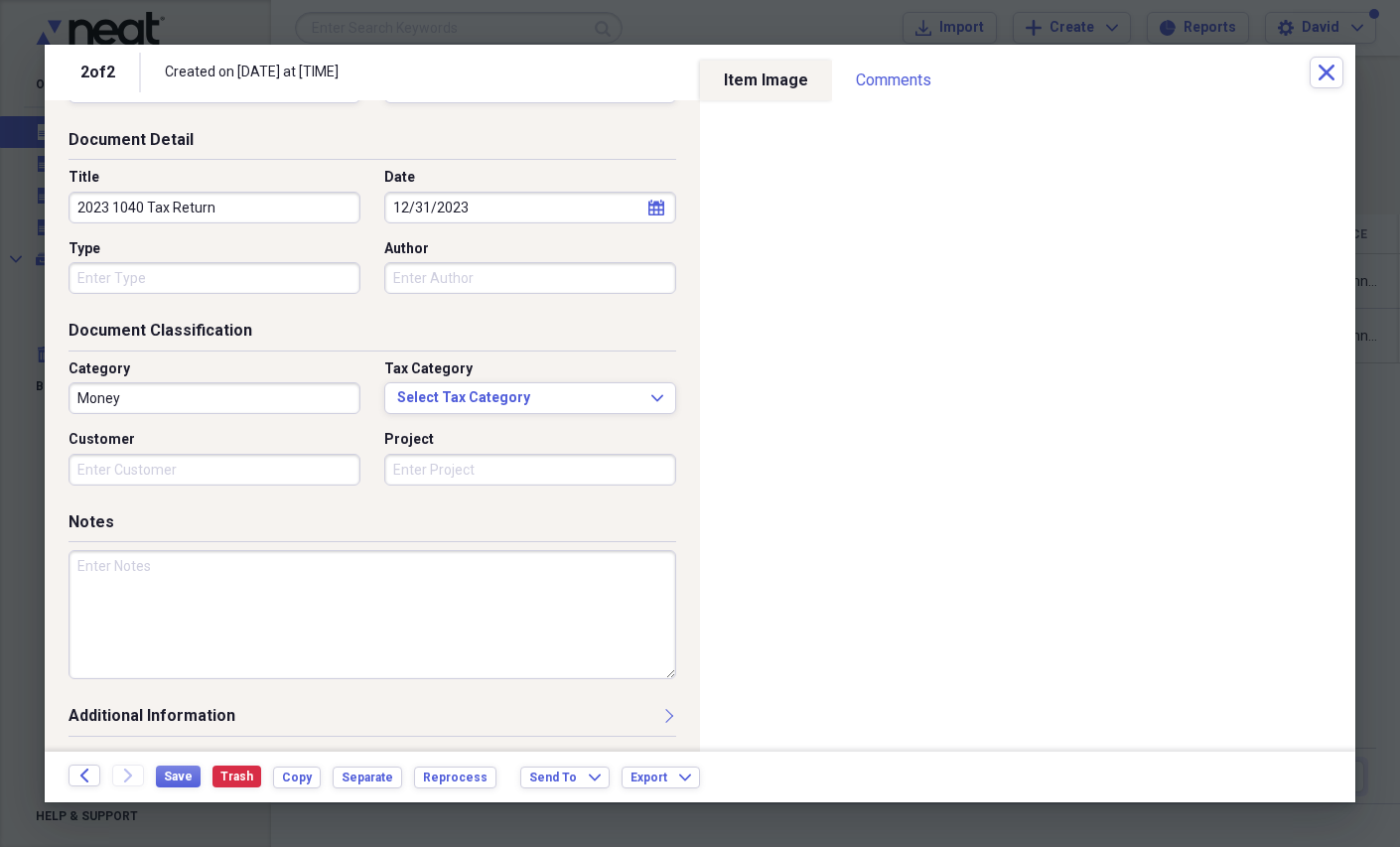 type on "2023 1040 Tax Return" 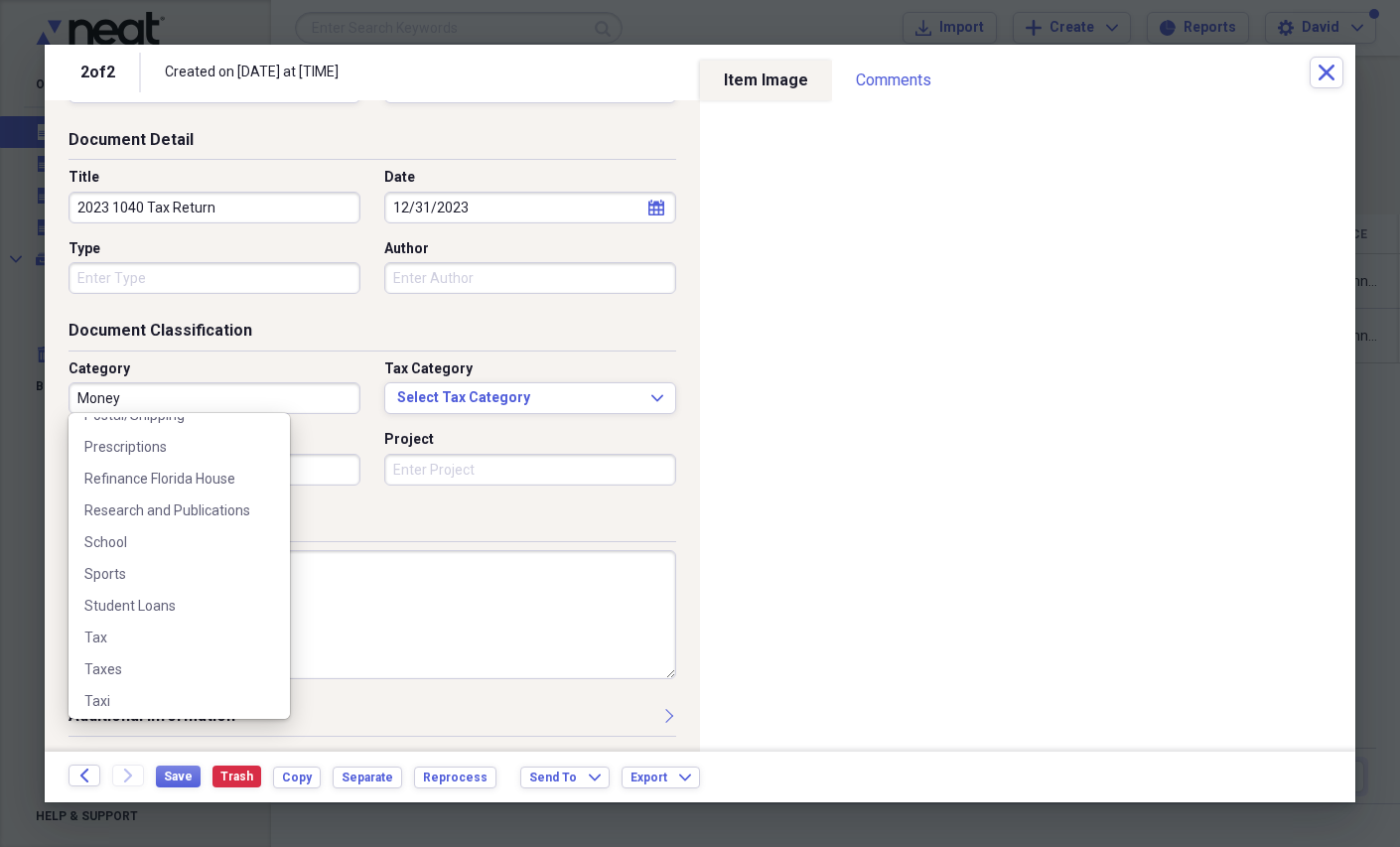 scroll, scrollTop: 1131, scrollLeft: 0, axis: vertical 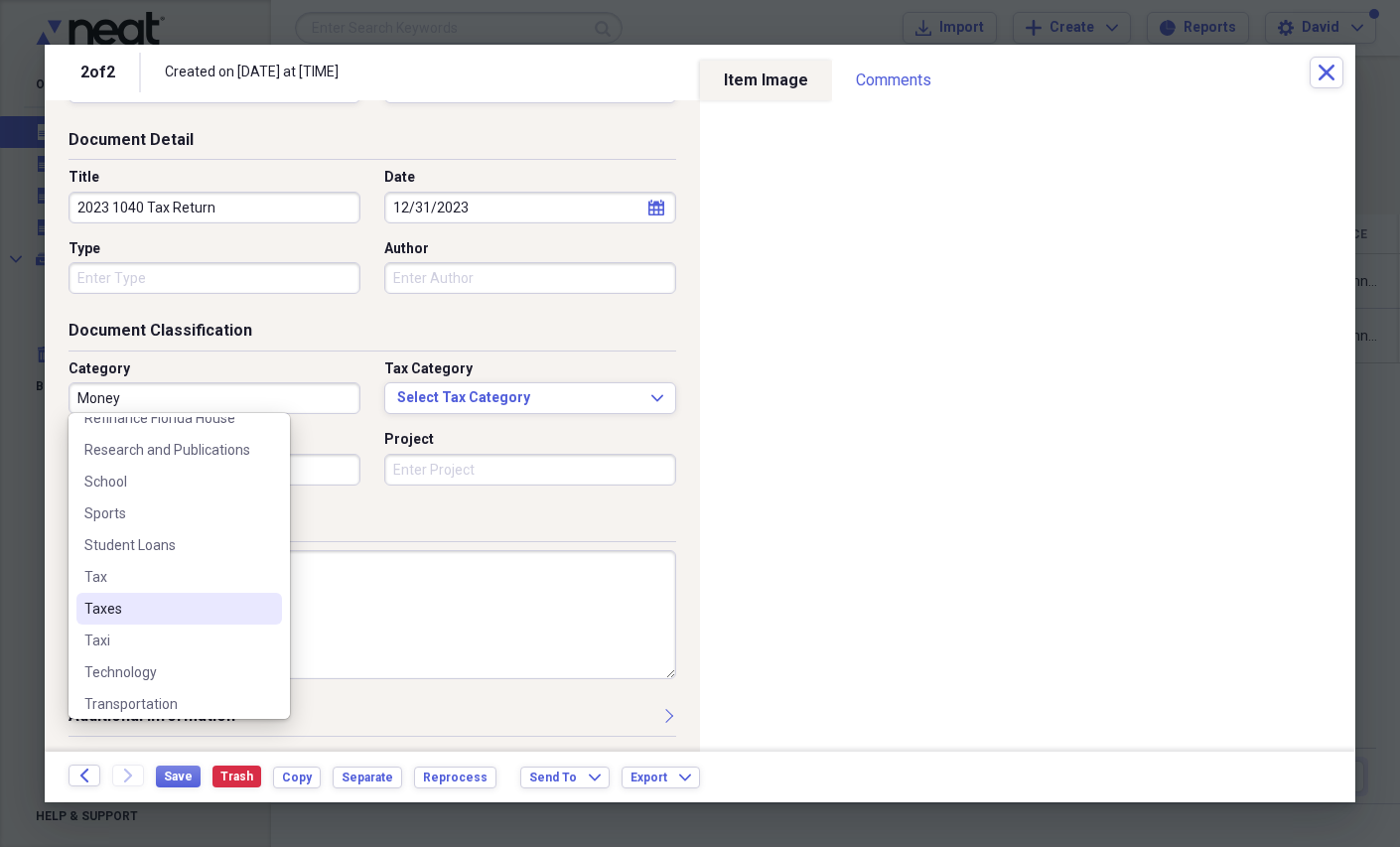 click on "Taxes" at bounding box center (167, 609) 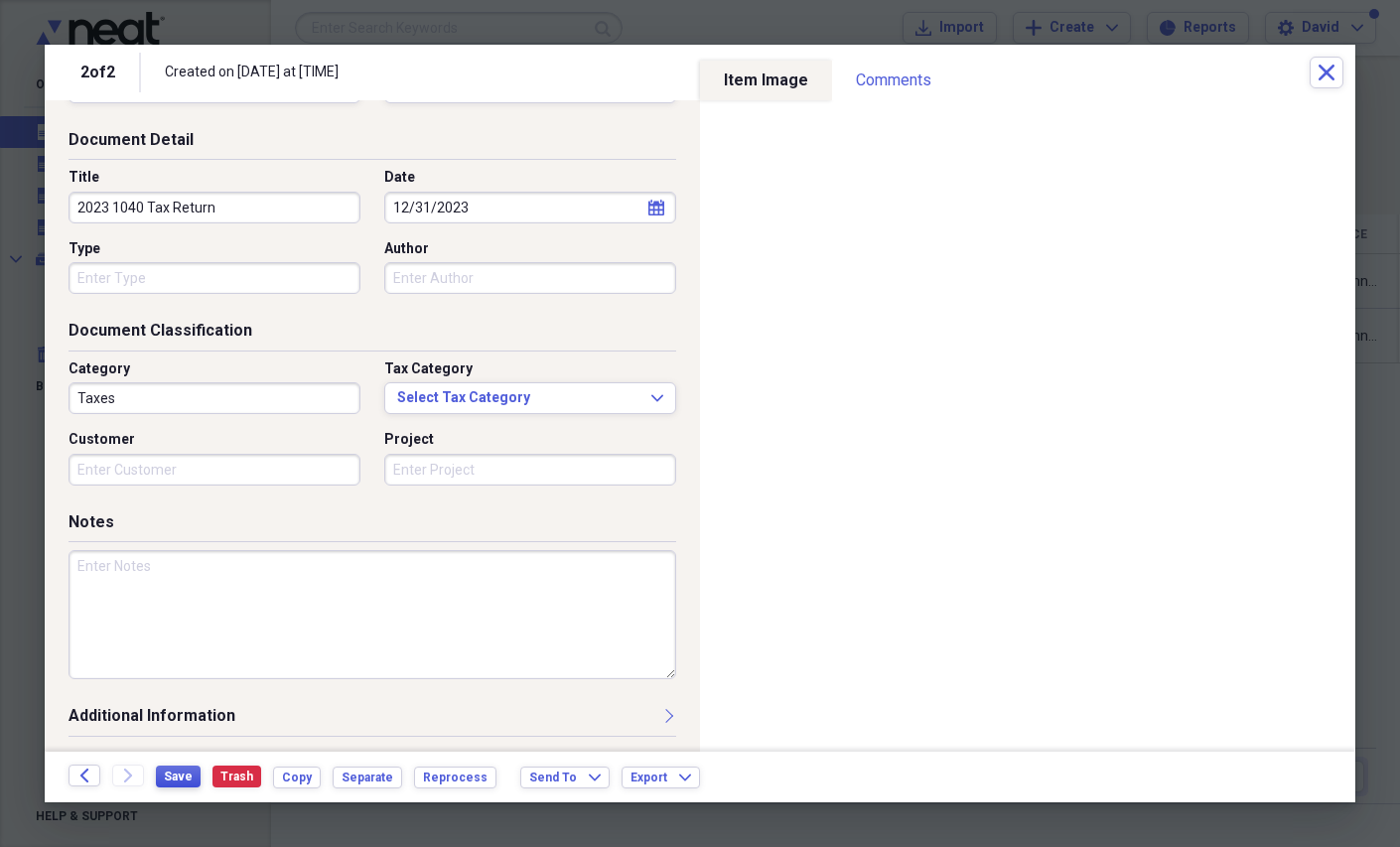 click on "Save" at bounding box center (178, 776) 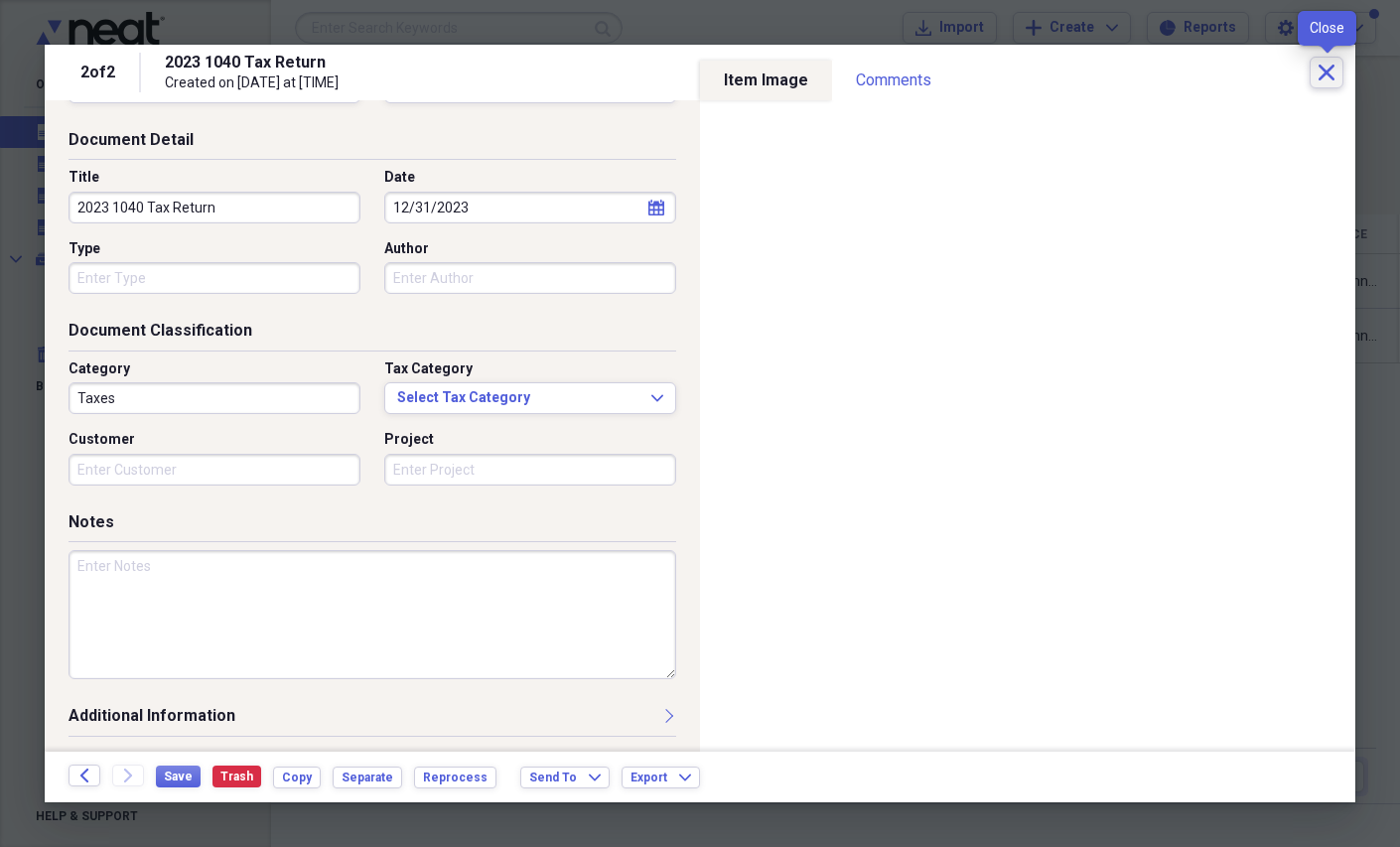 click on "Close" 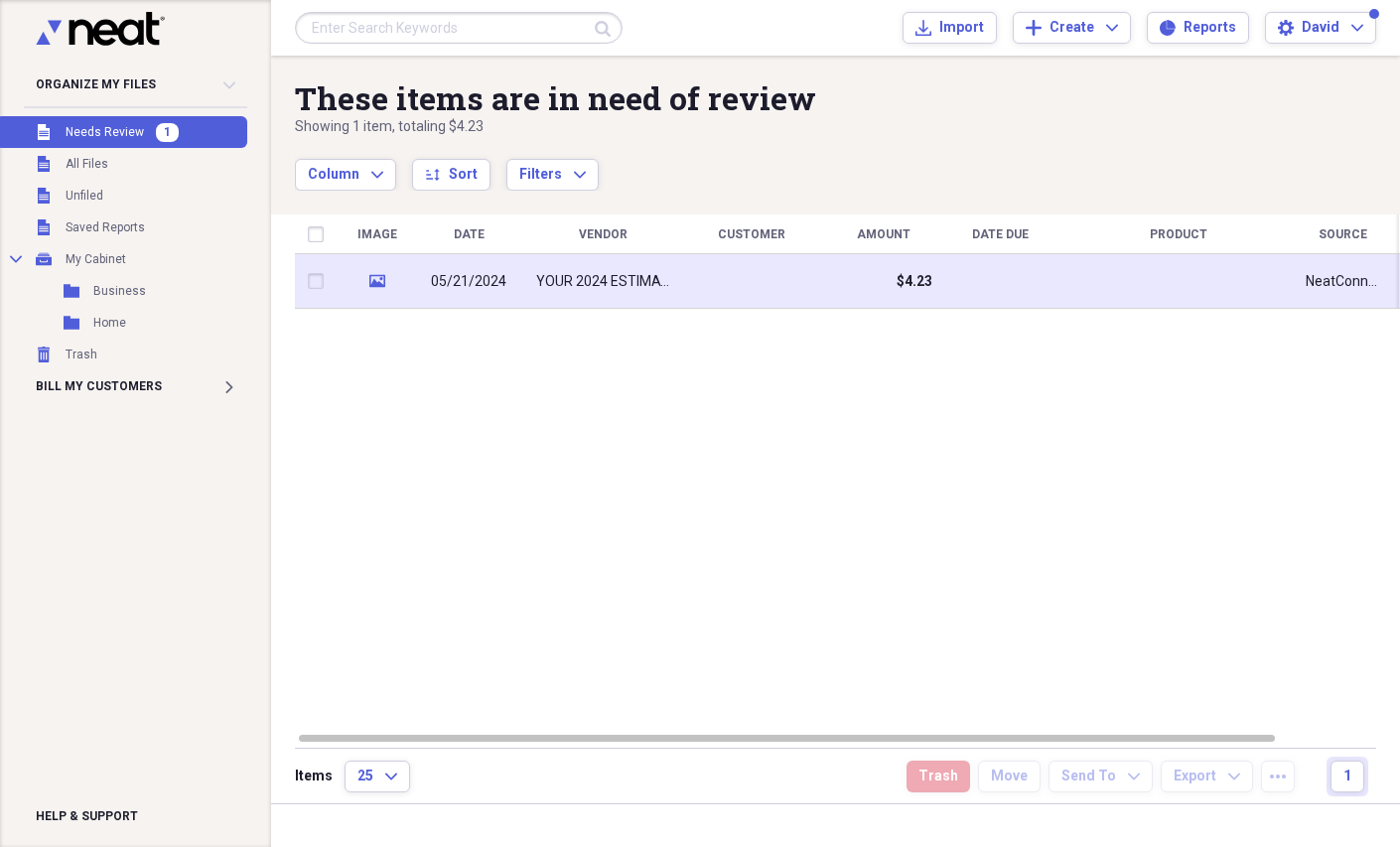 click at bounding box center [752, 281] 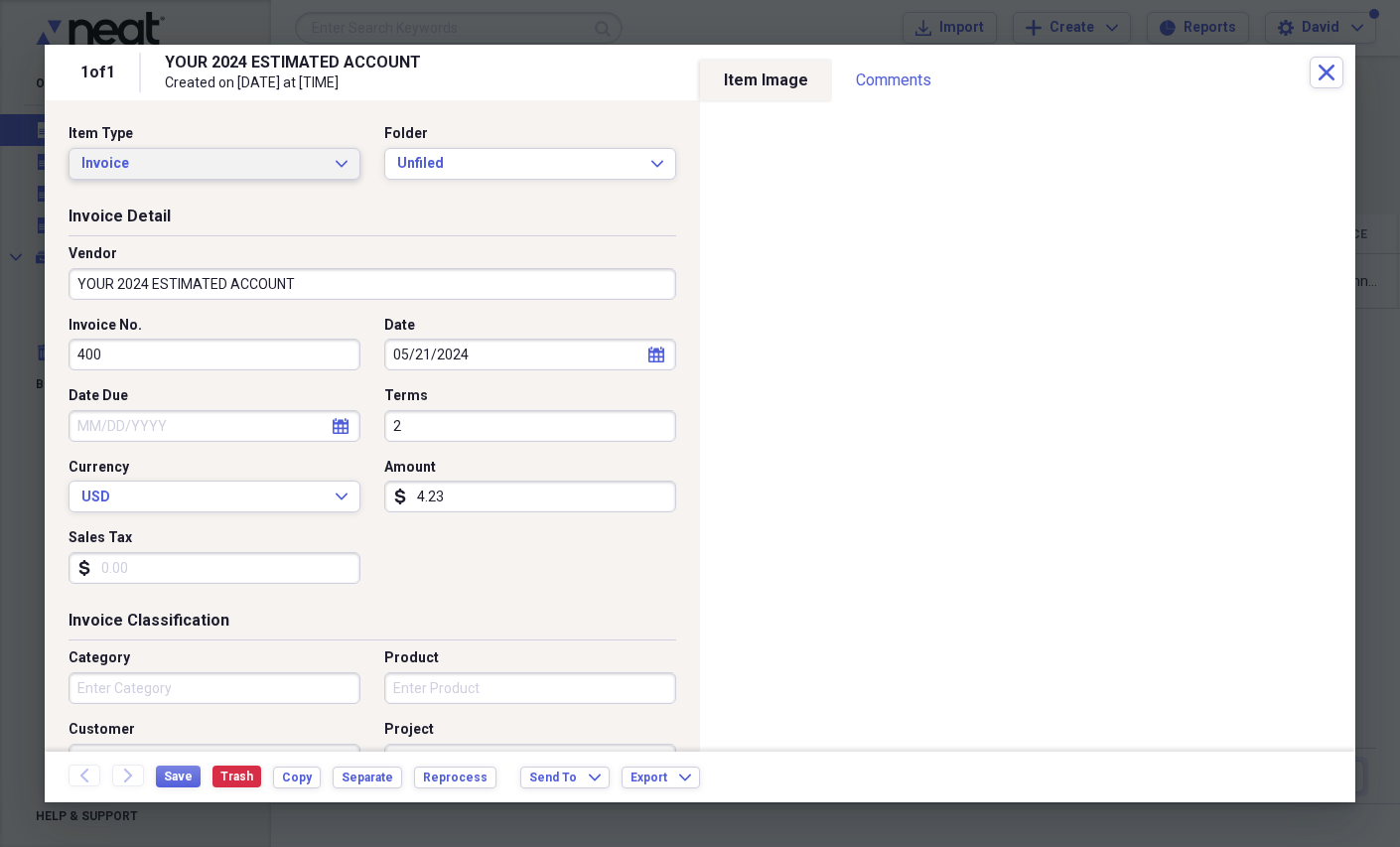 click on "Expand" 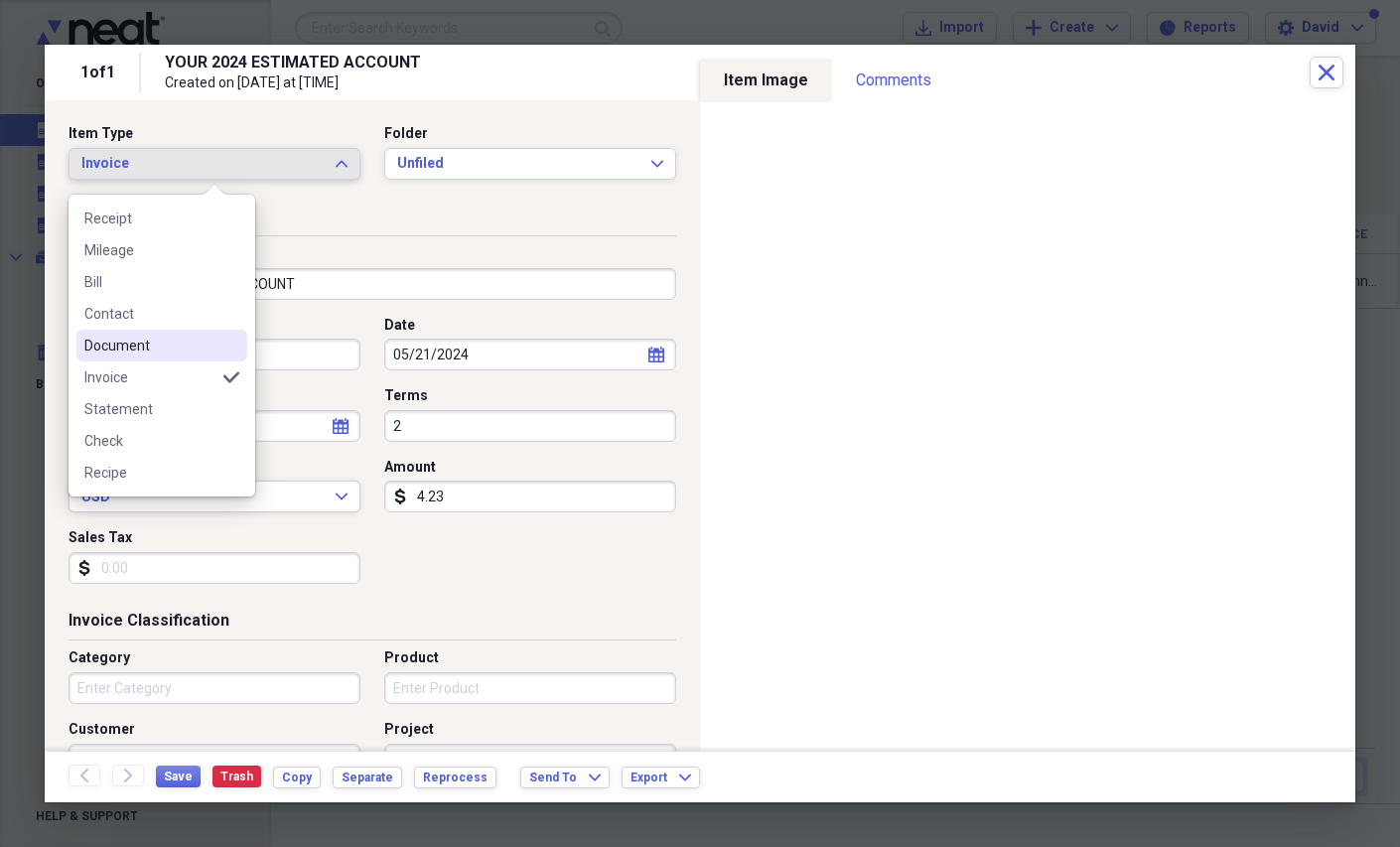 click on "Document" at bounding box center (150, 346) 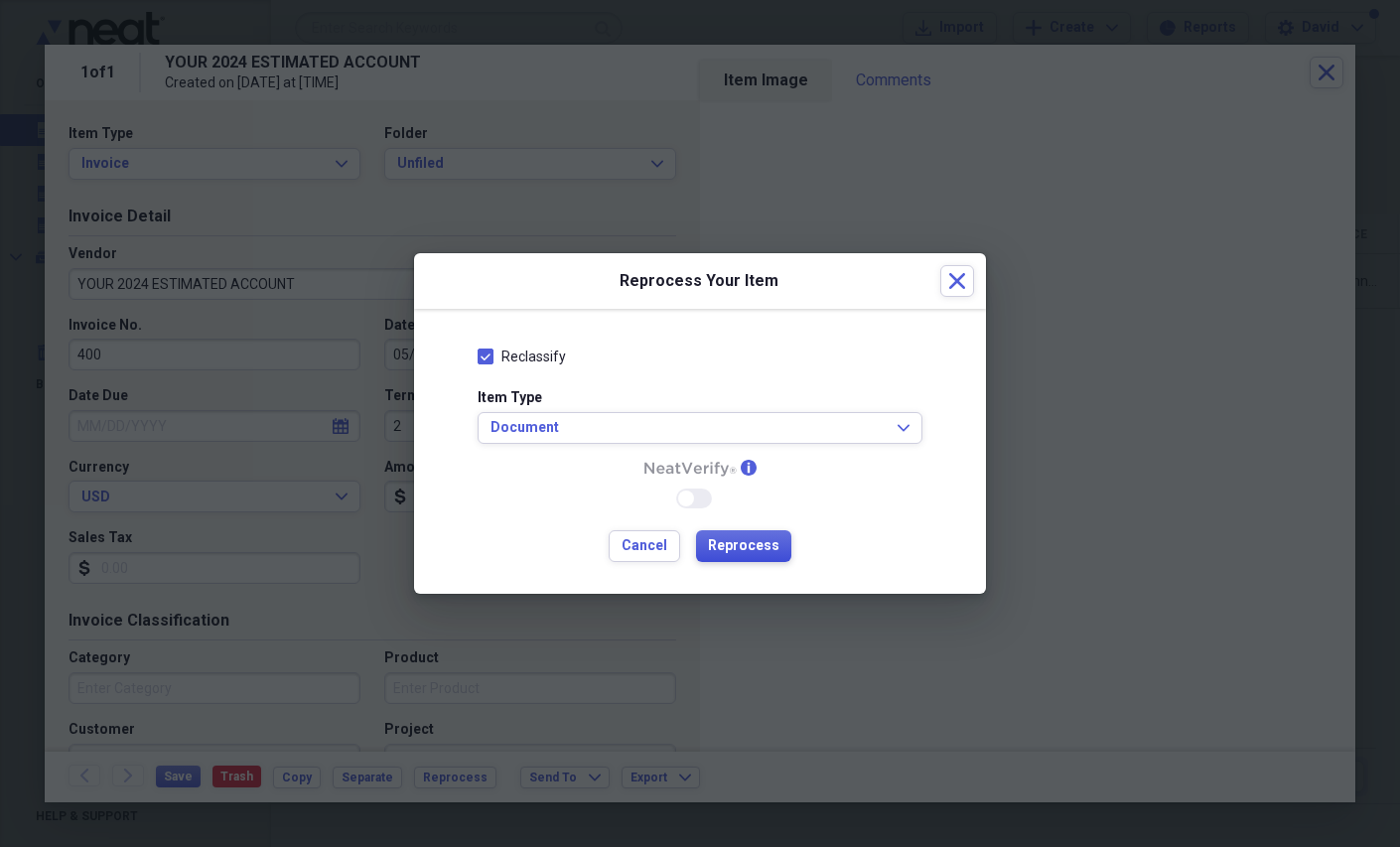 click on "Reprocess" at bounding box center [744, 546] 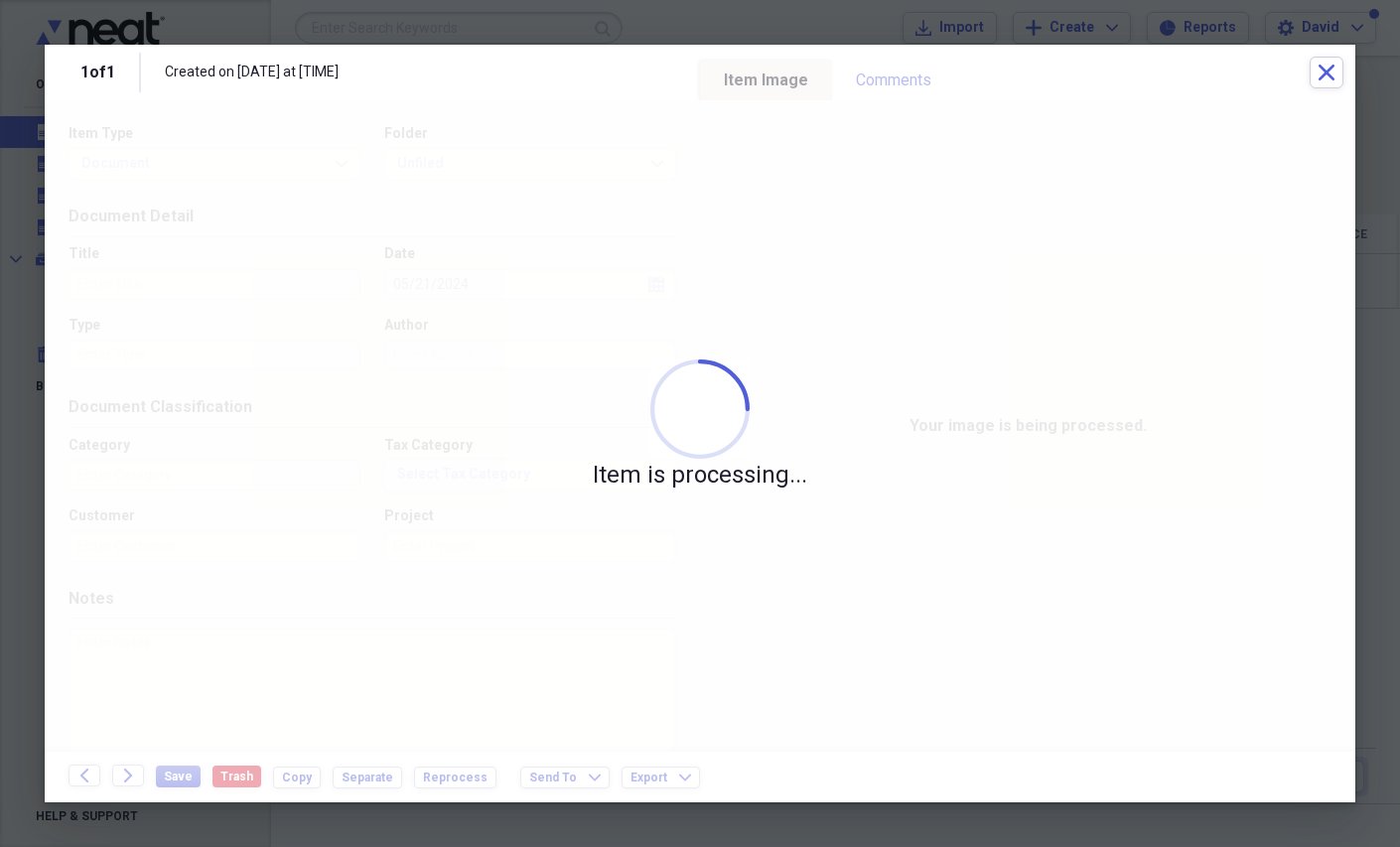 type on "Money" 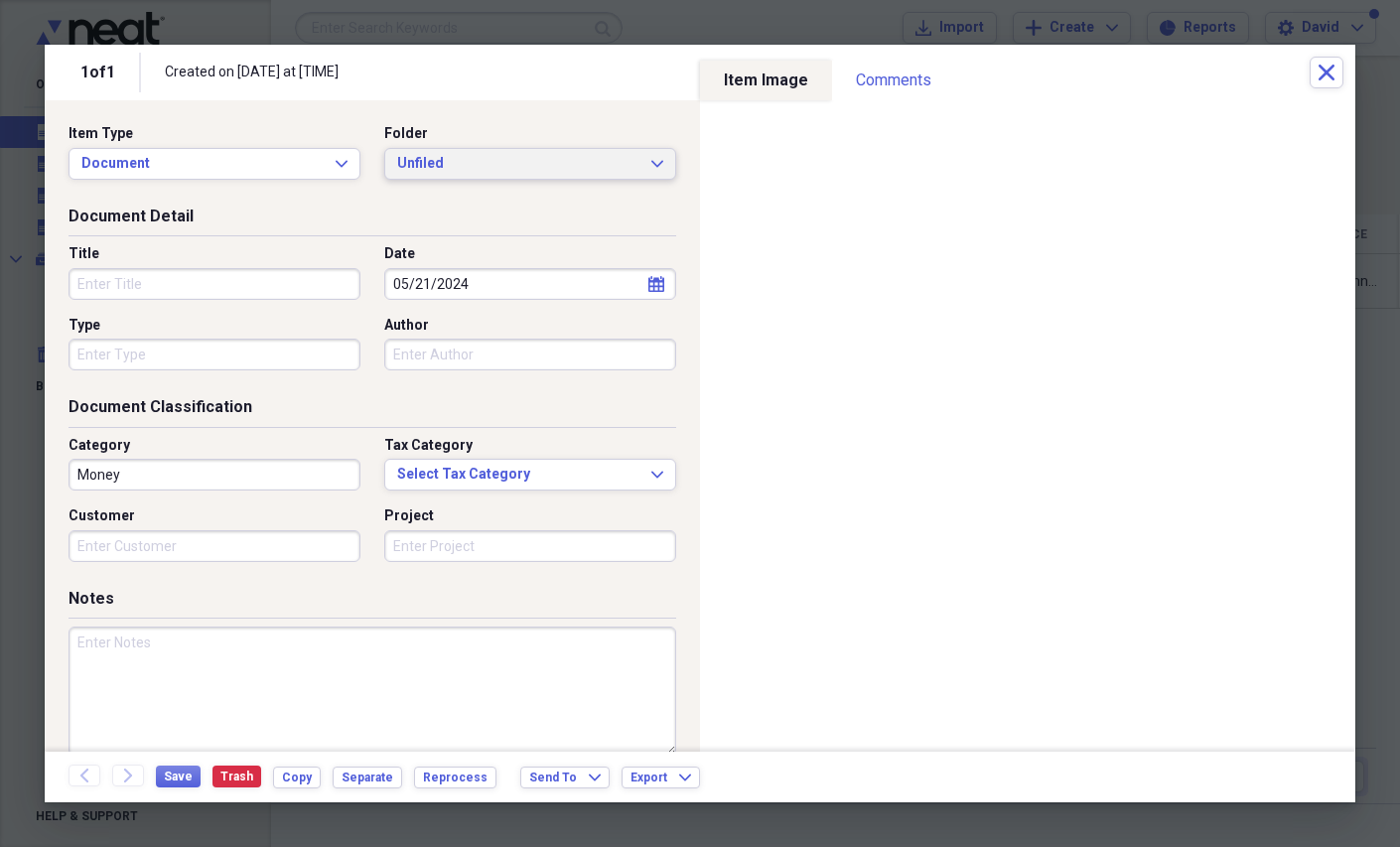 click on "Expand" 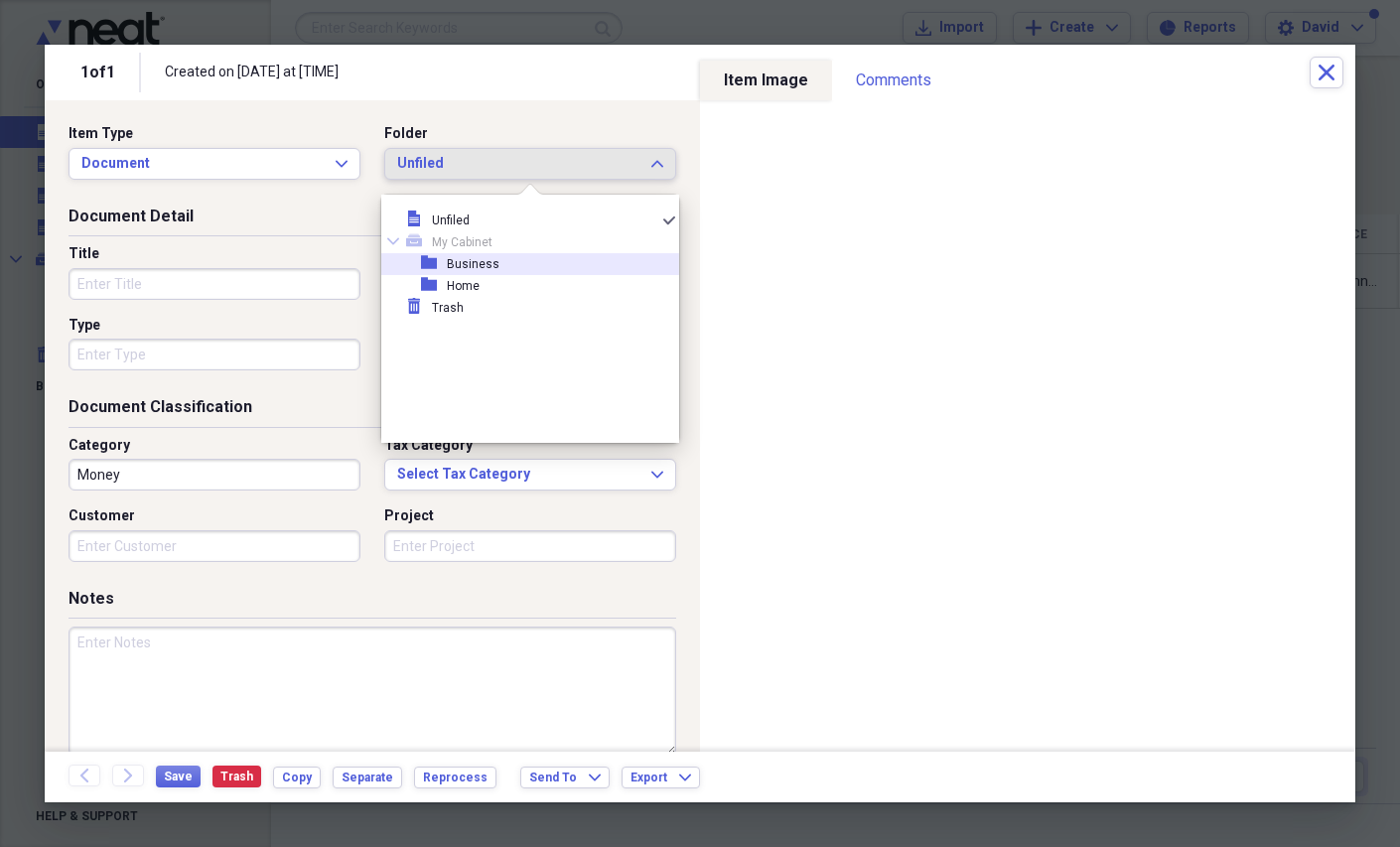 click on "folder Business" at bounding box center [522, 264] 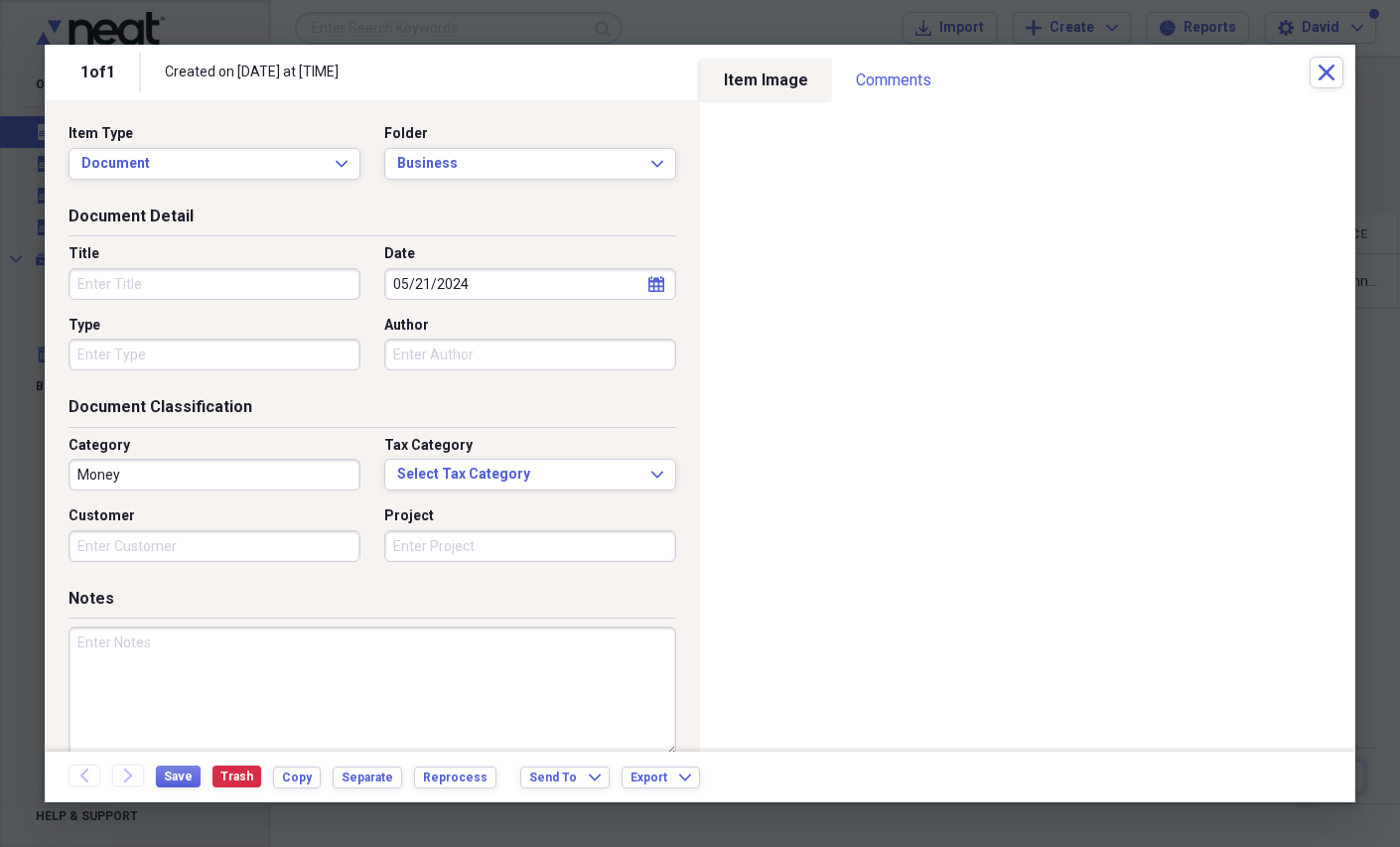 click on "Title" at bounding box center (214, 284) 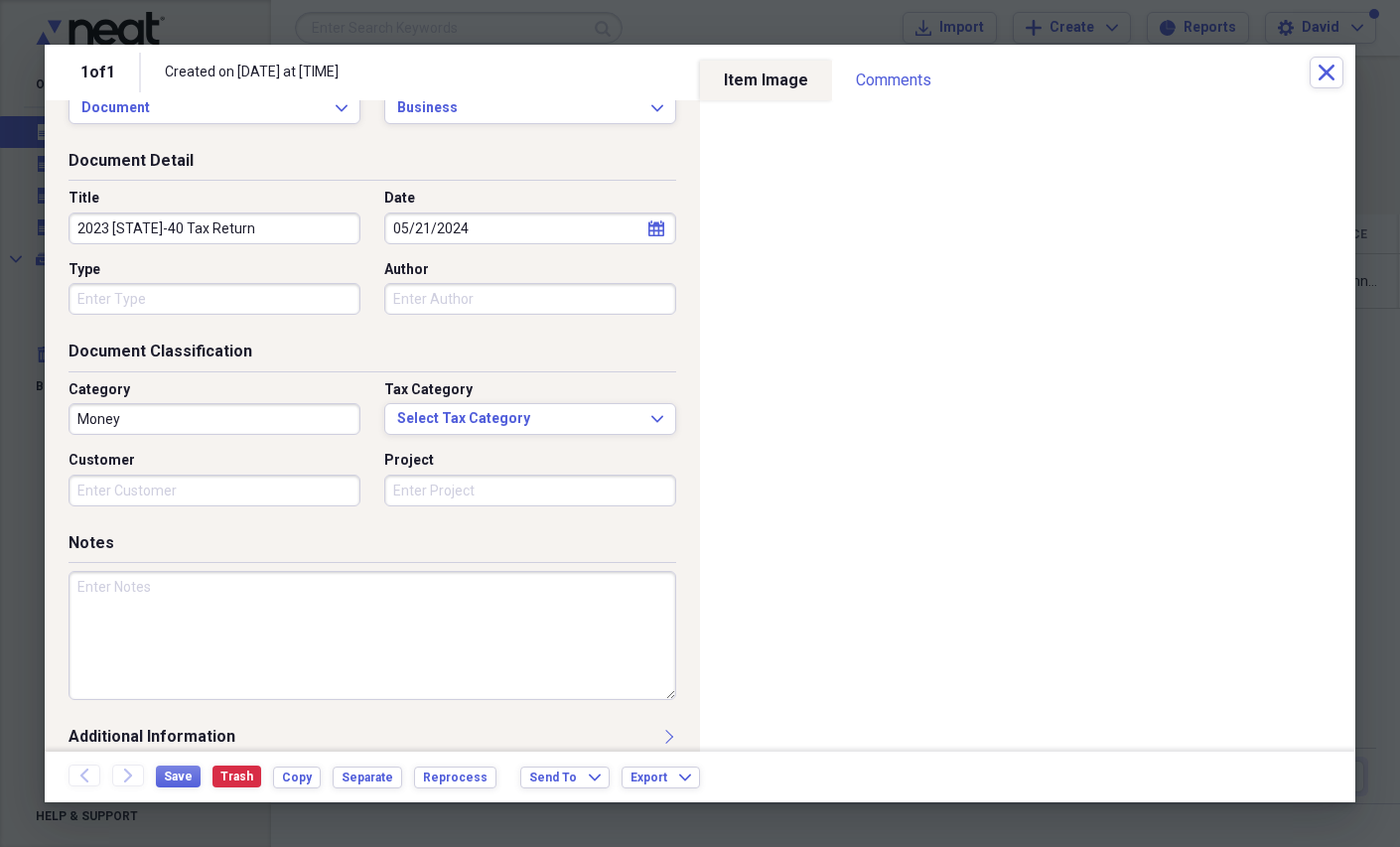 scroll, scrollTop: 0, scrollLeft: 0, axis: both 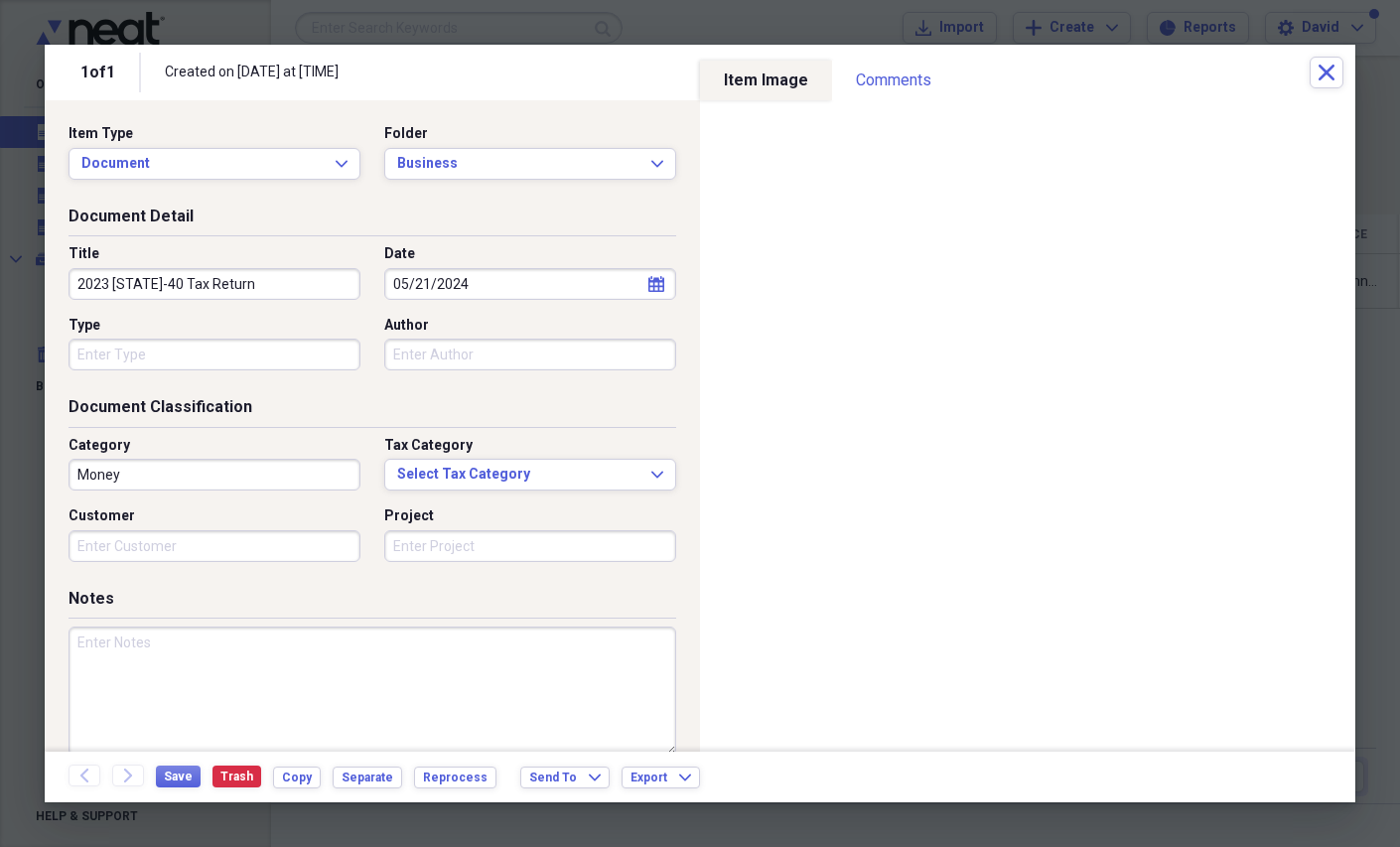 type on "2023 [STATE]-40 Tax Return" 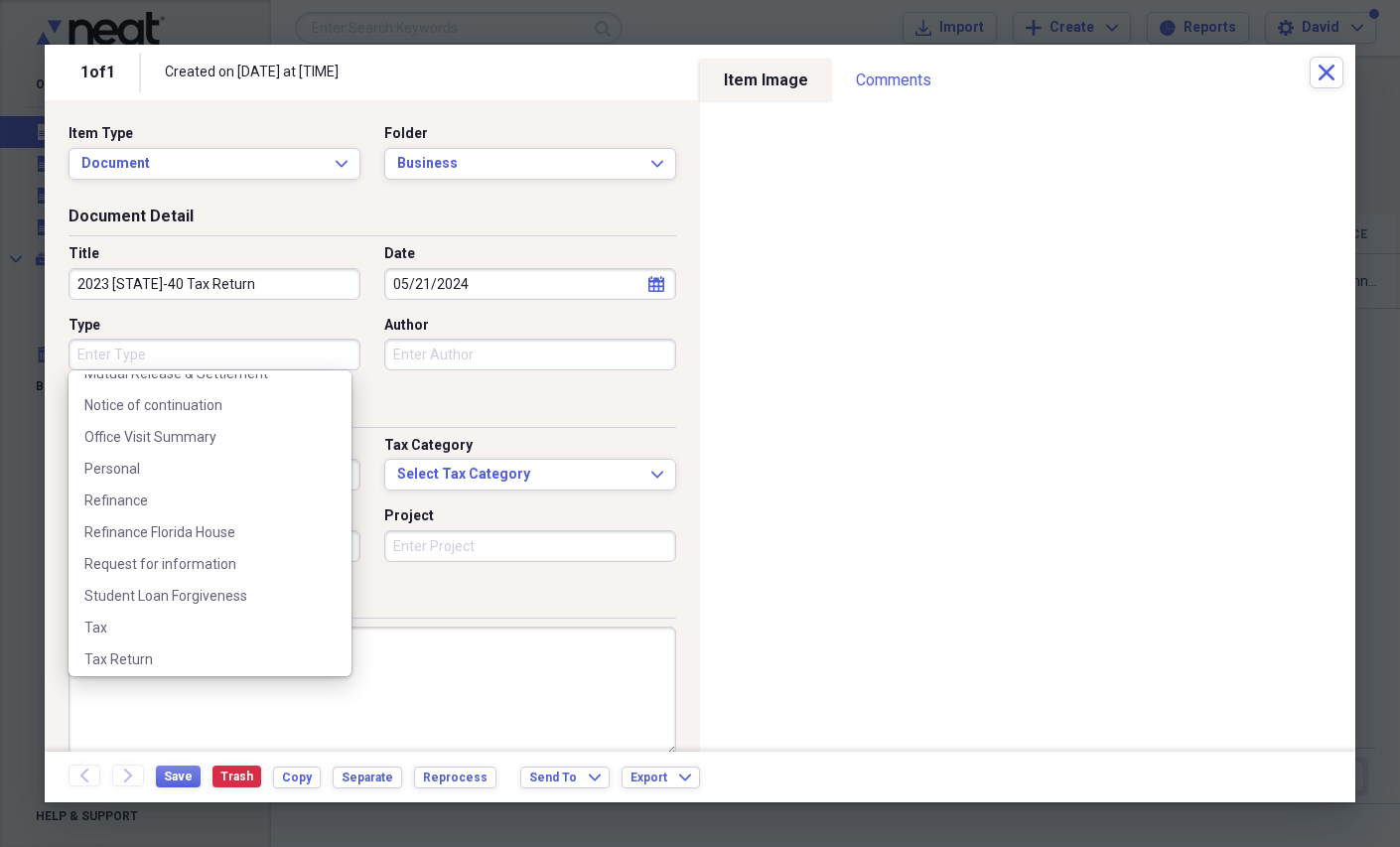scroll, scrollTop: 854, scrollLeft: 0, axis: vertical 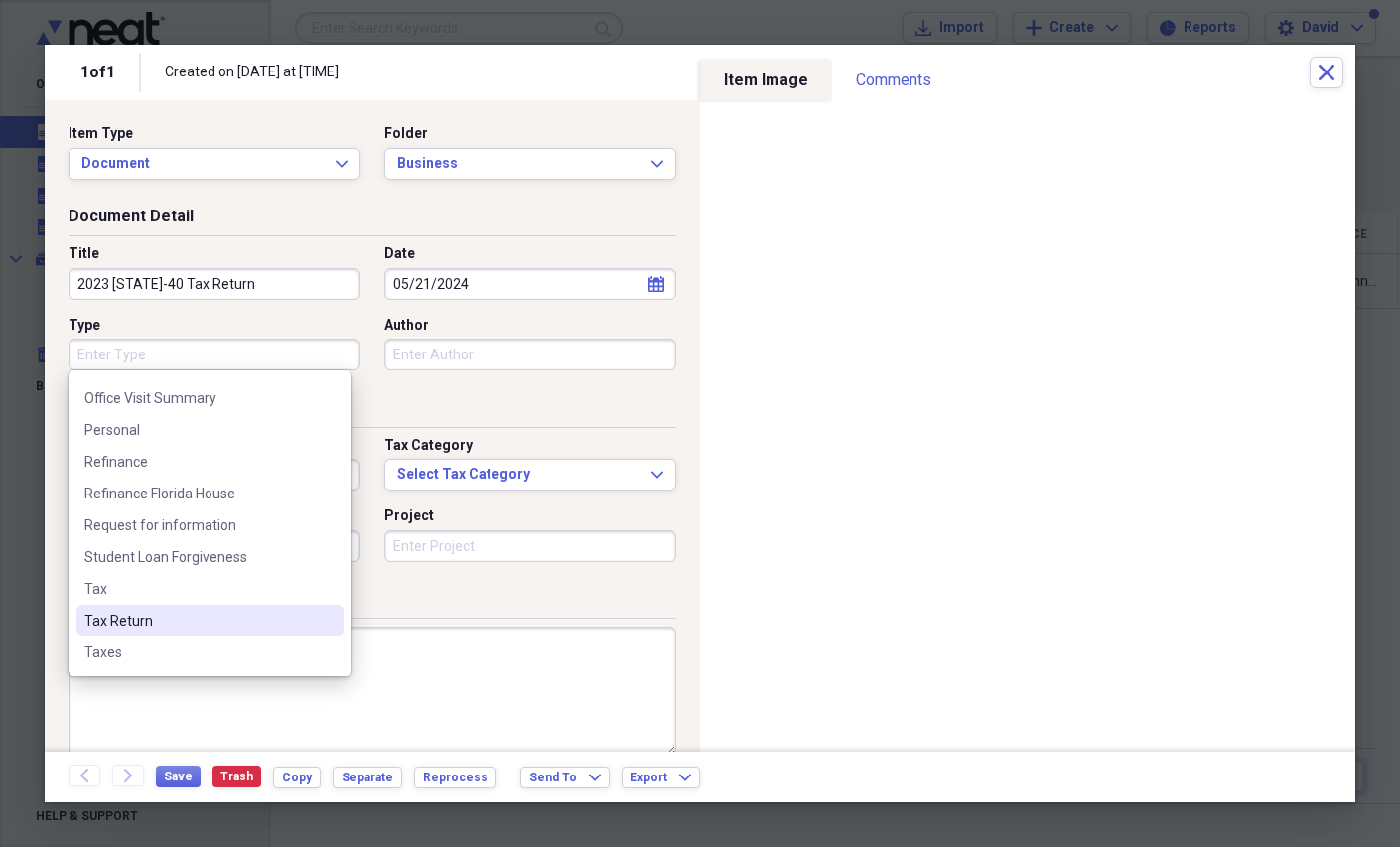 click on "Tax Return" at bounding box center [198, 621] 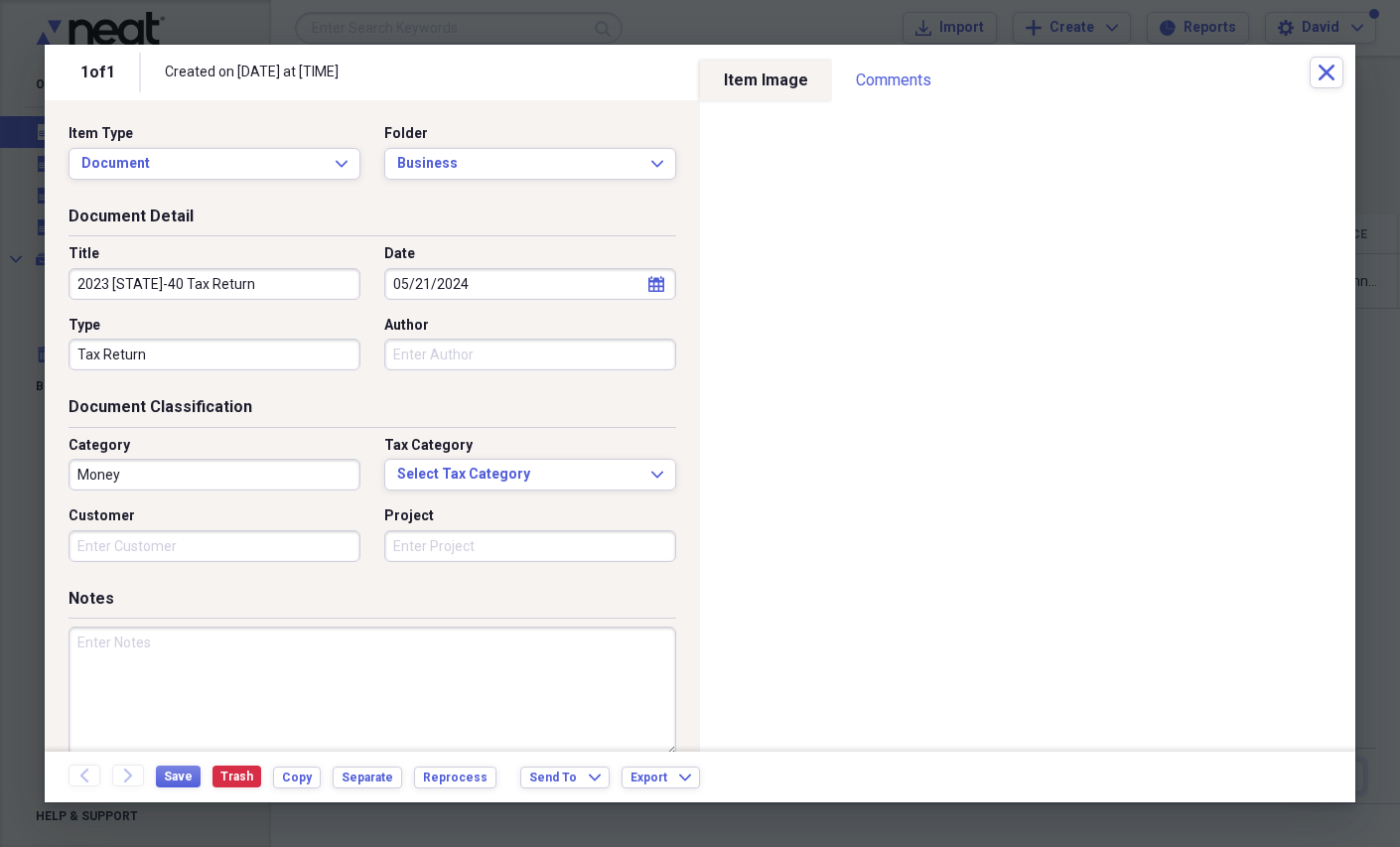 click on "Category Money Tax Category Select Tax Category Expand Customer Project" at bounding box center [372, 506] 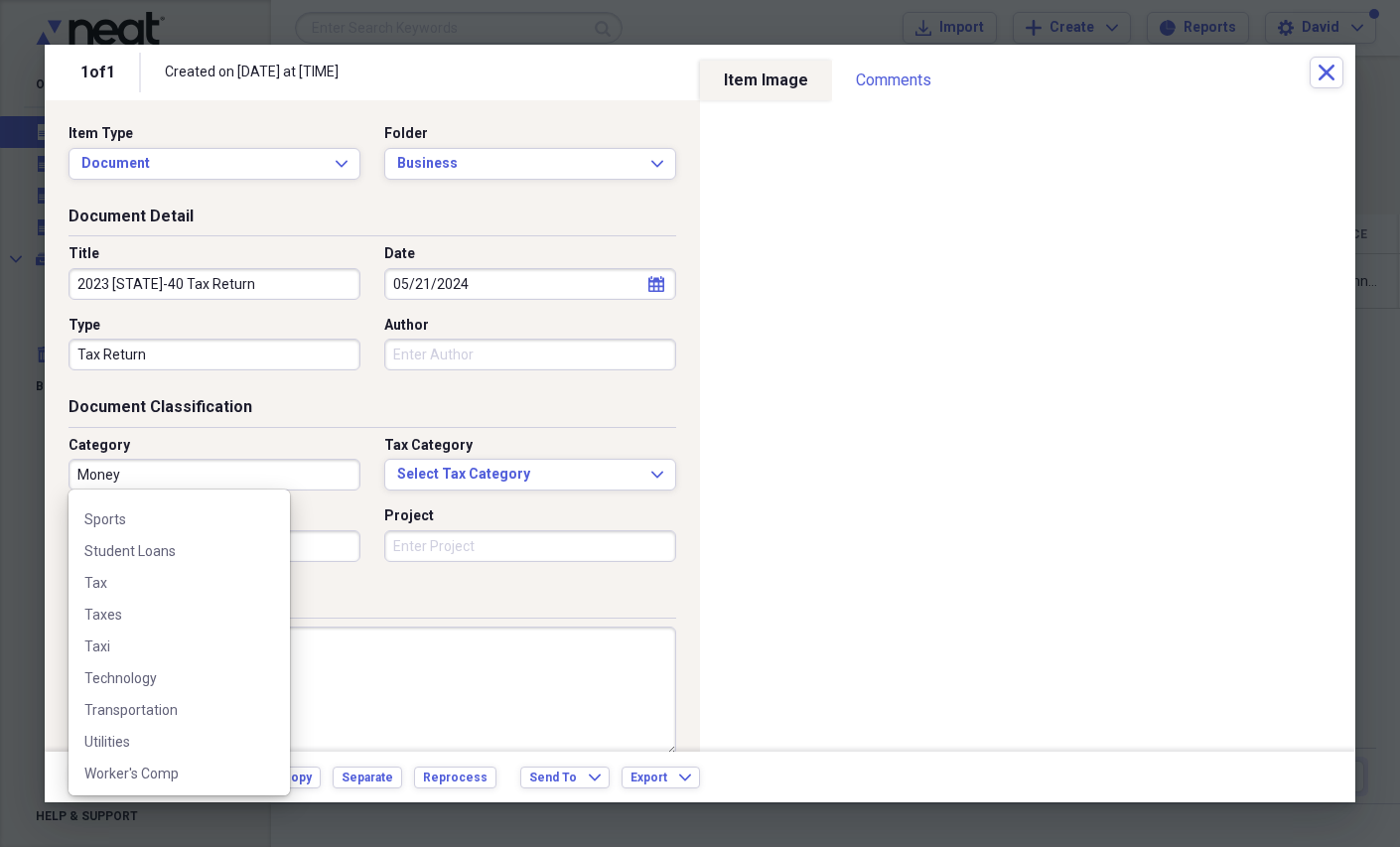 scroll, scrollTop: 1202, scrollLeft: 0, axis: vertical 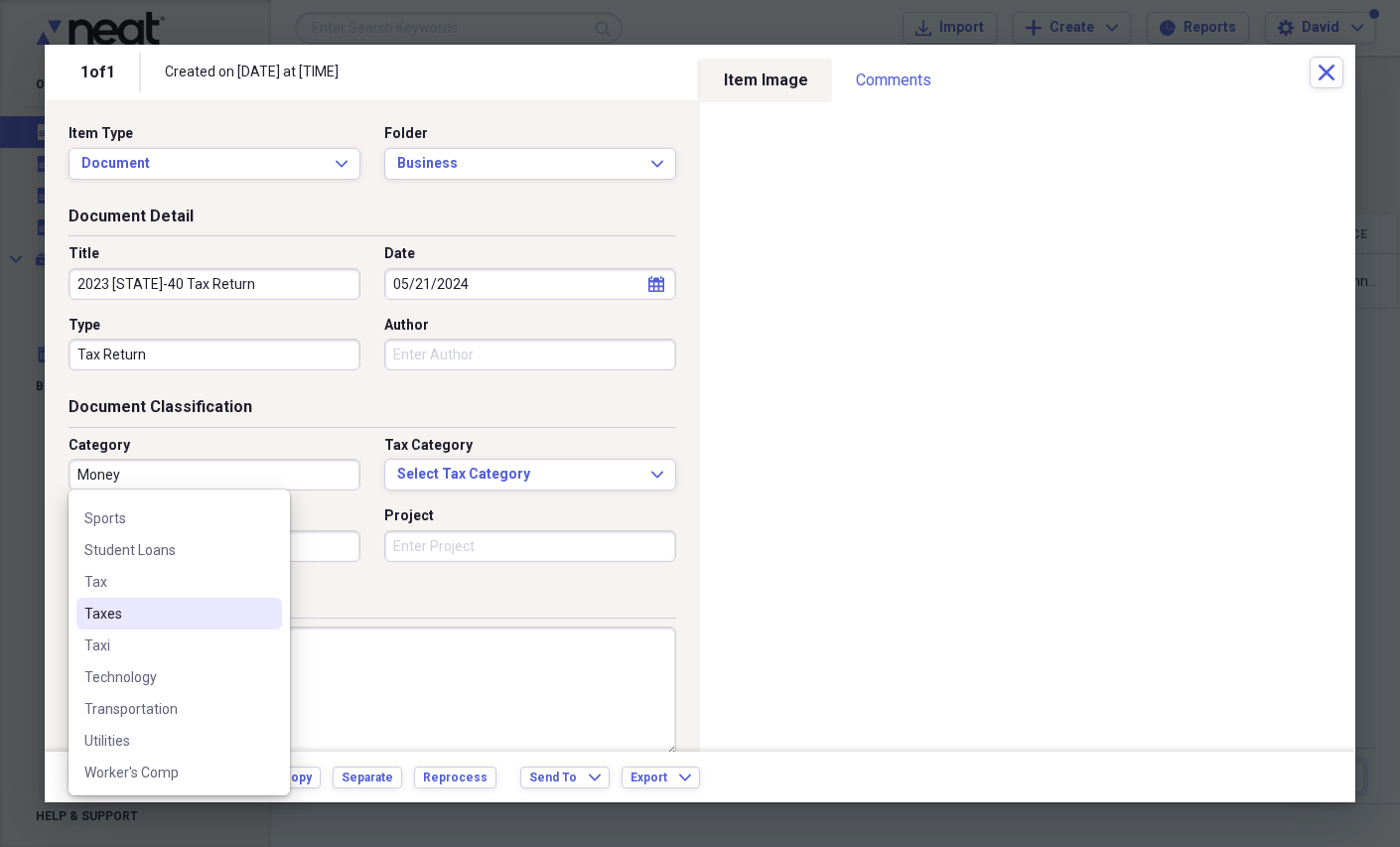 click on "Taxes" at bounding box center (167, 614) 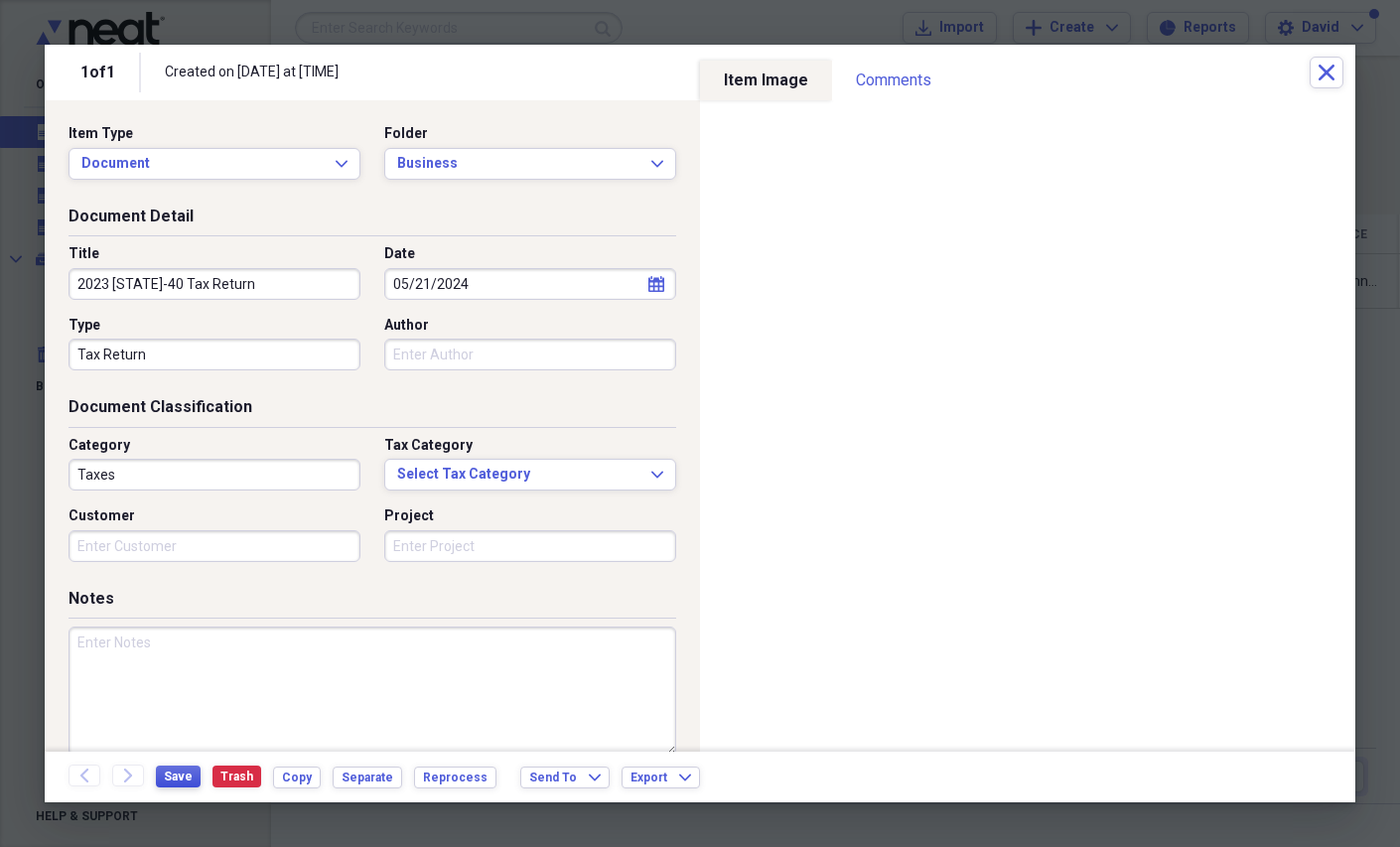 click on "Save" at bounding box center (178, 776) 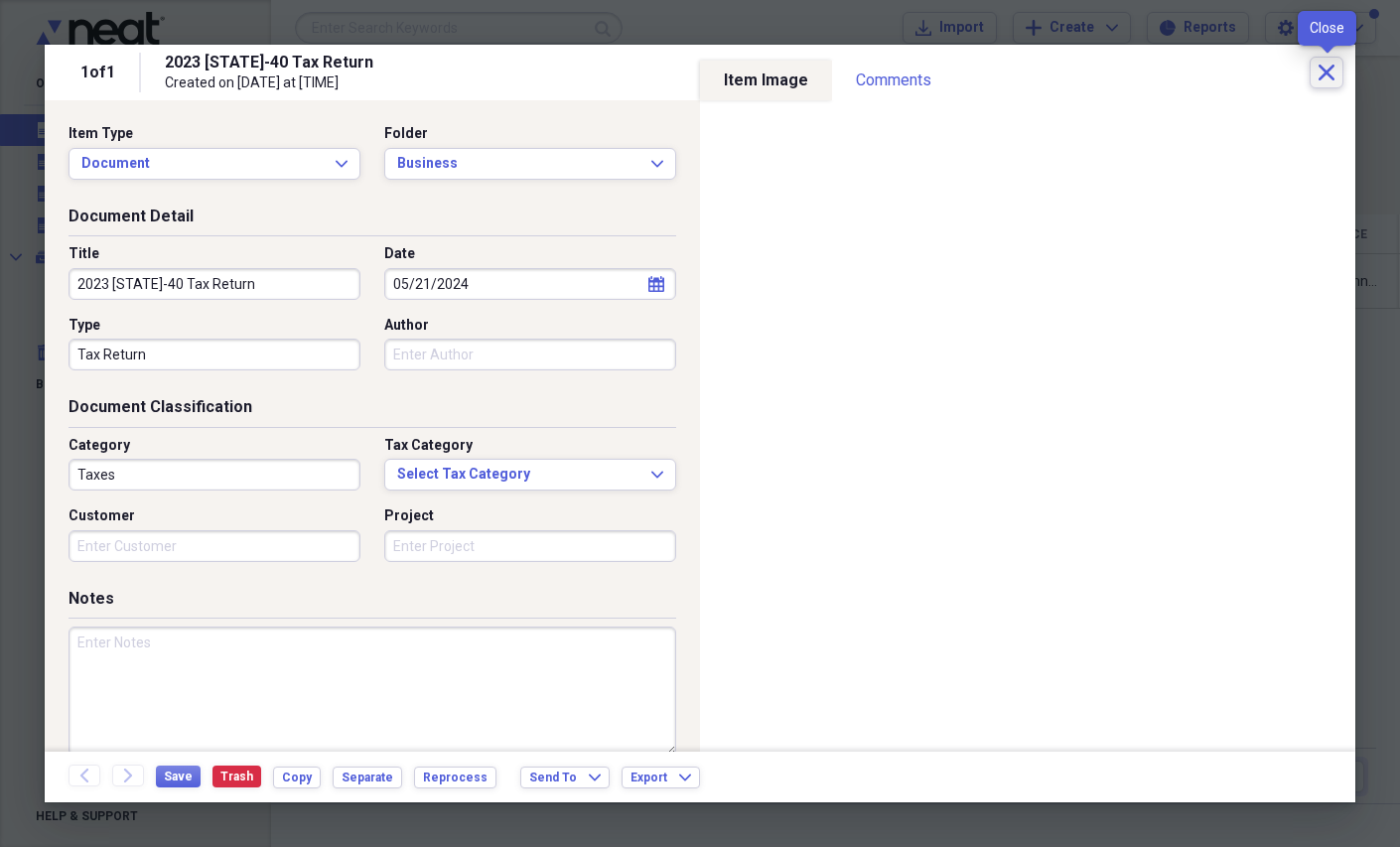 click on "Close" 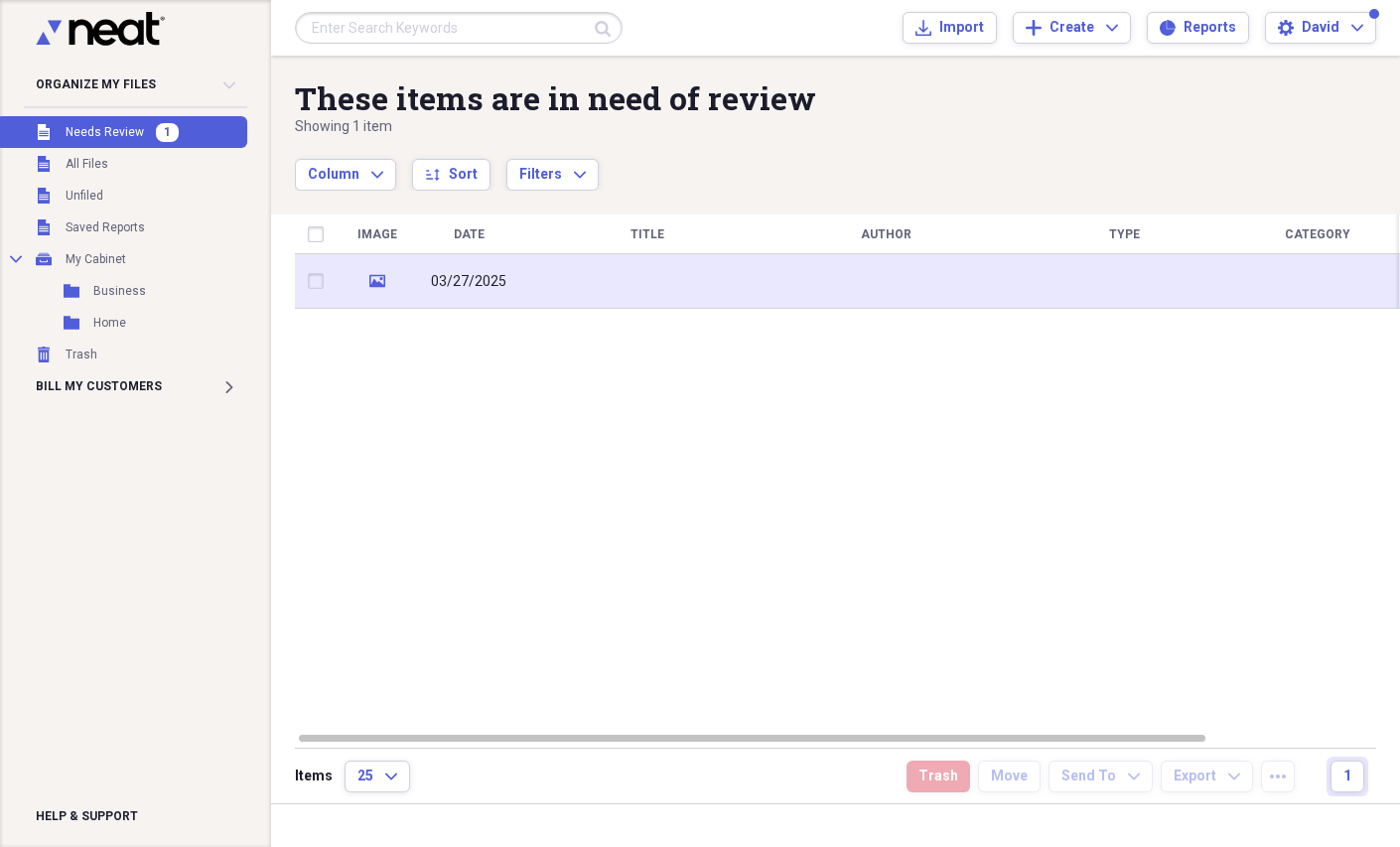 click at bounding box center (647, 281) 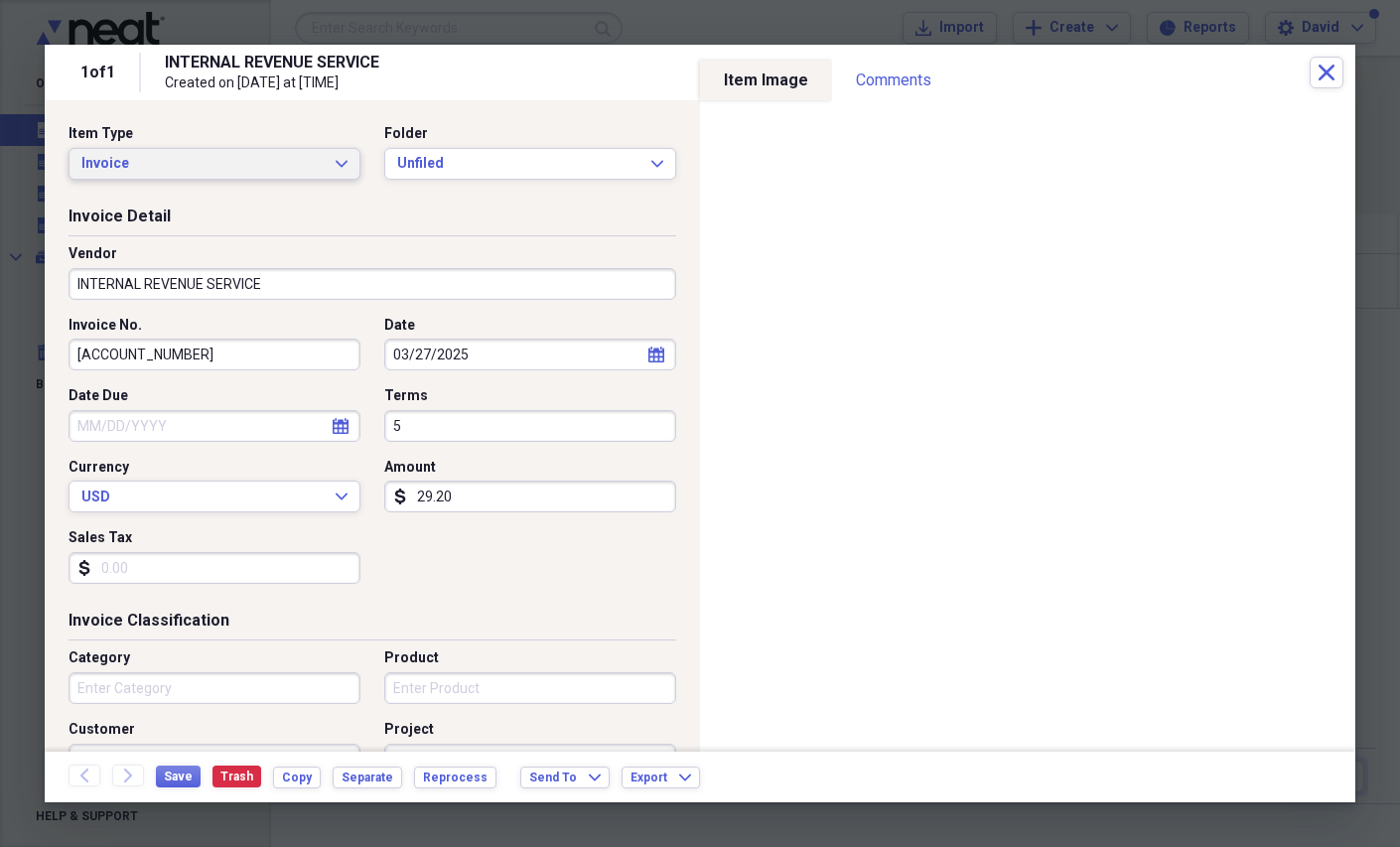 click on "Expand" 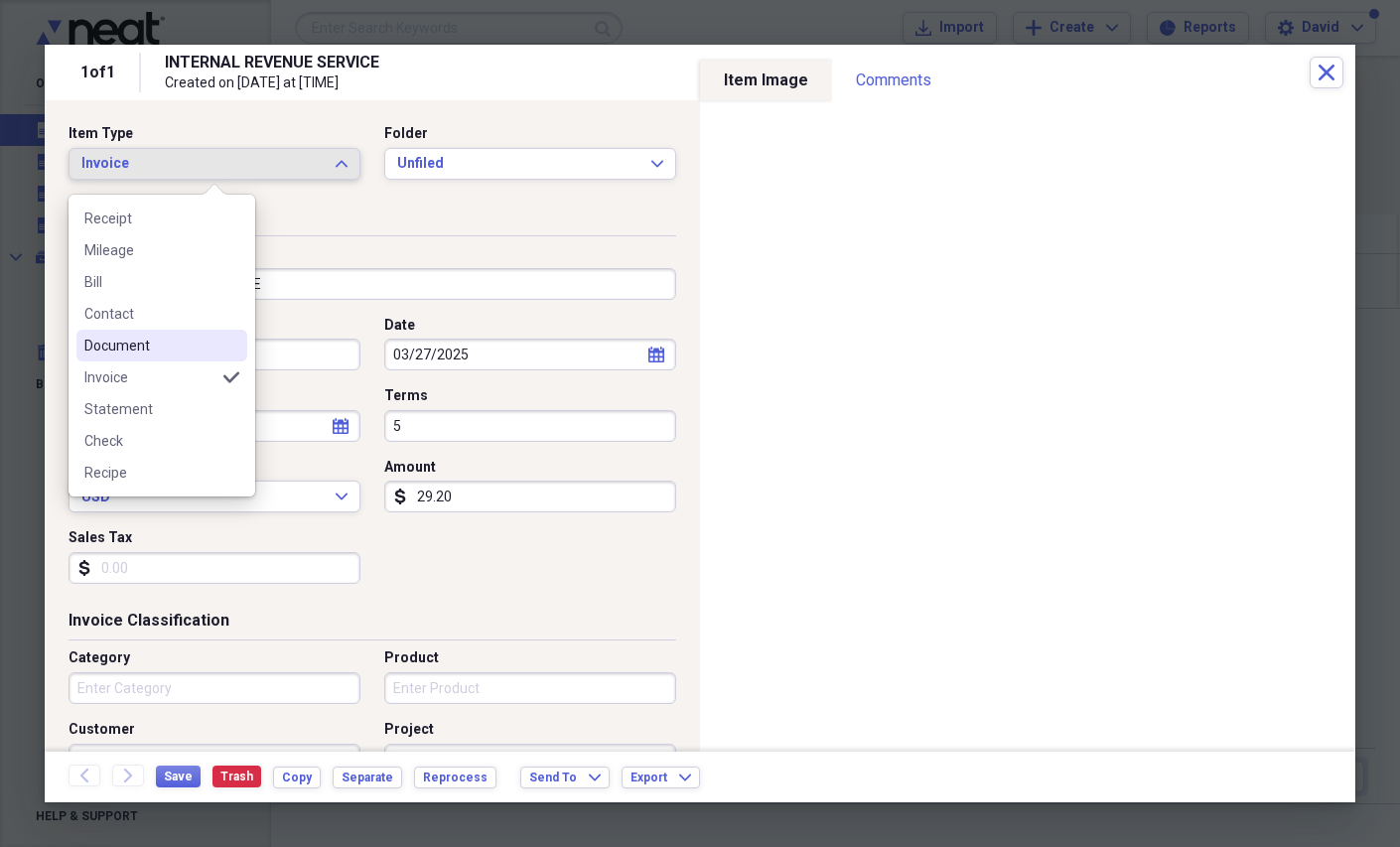 click on "Document" at bounding box center (150, 346) 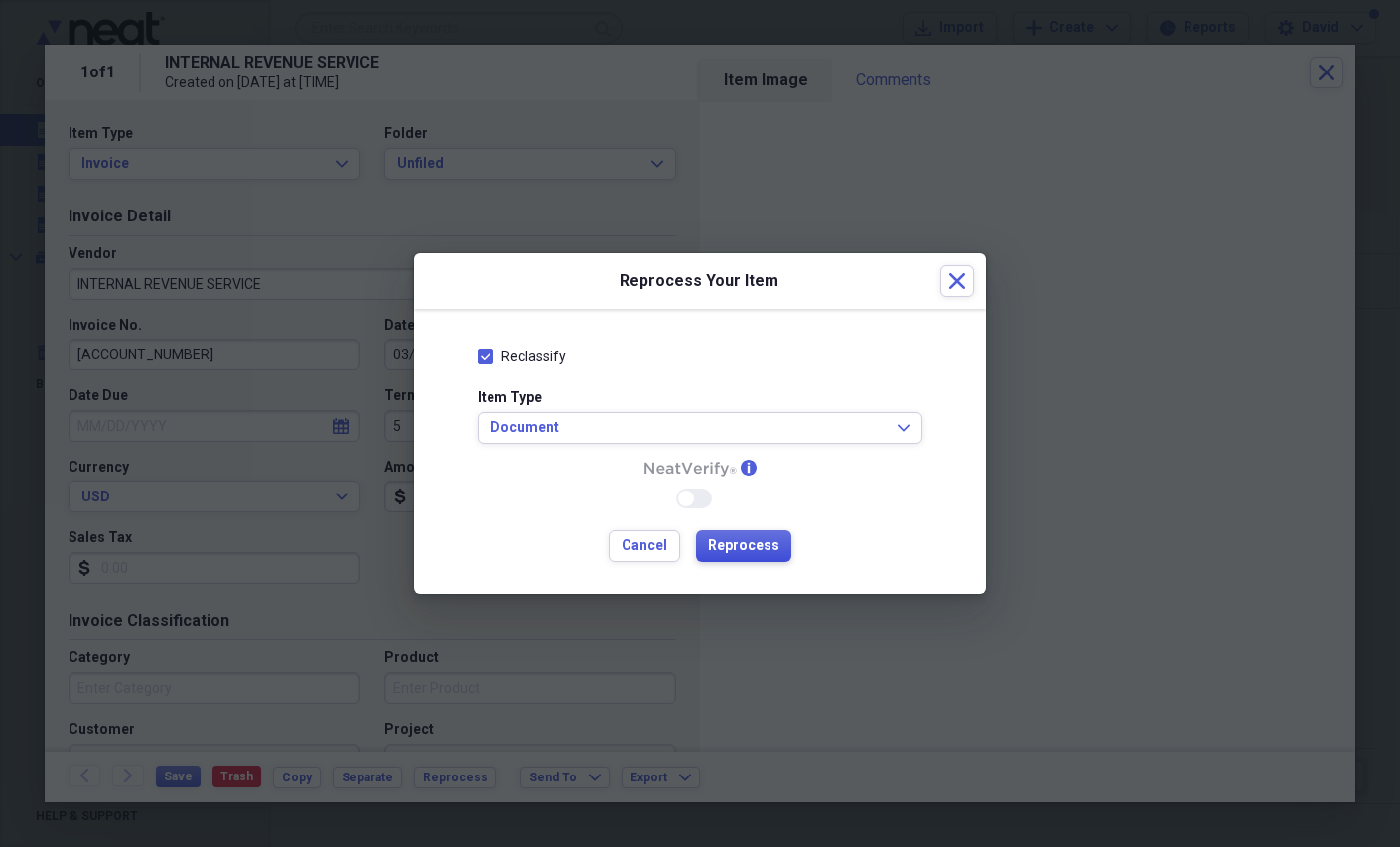 click on "Reprocess" at bounding box center [744, 546] 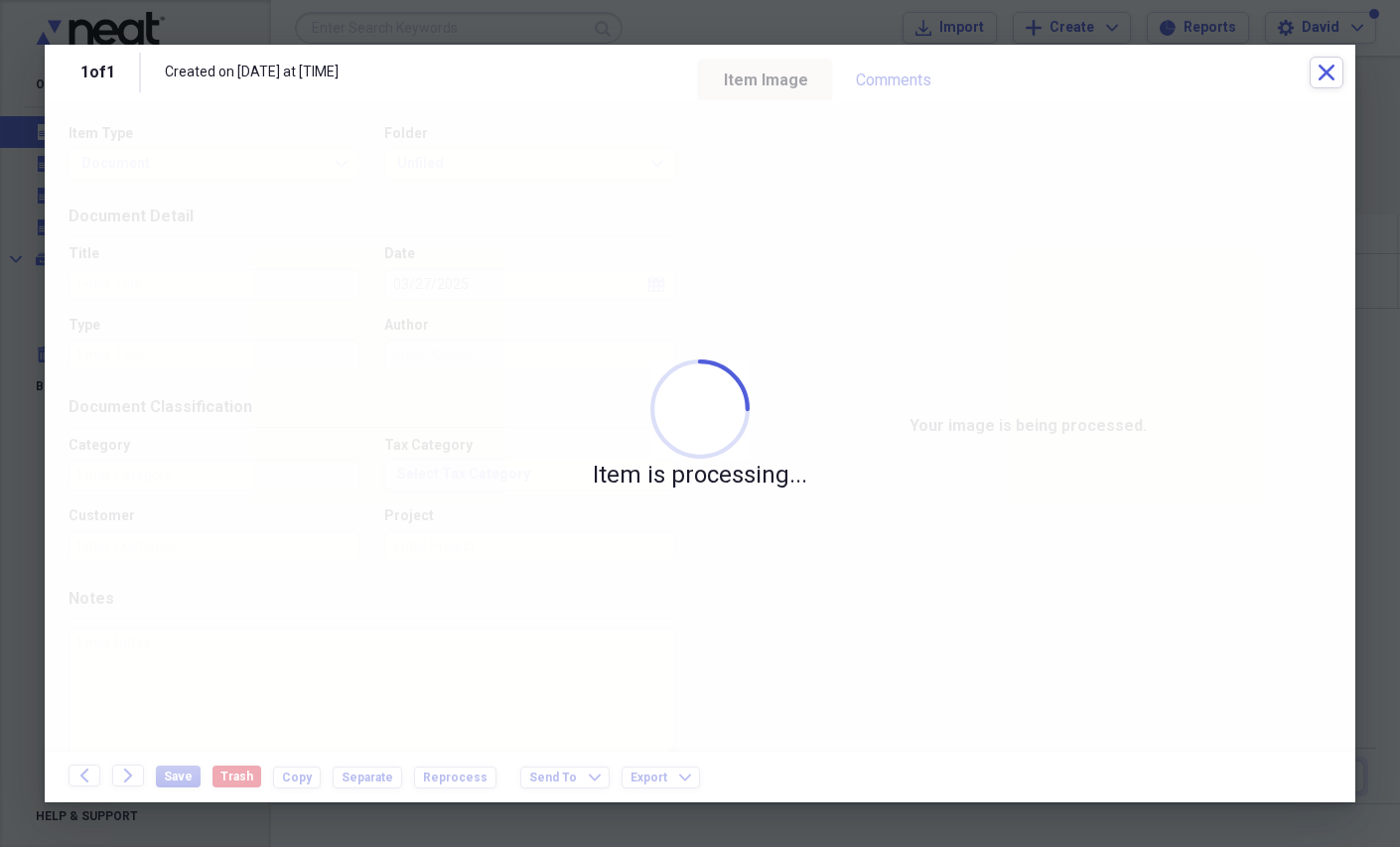 type on "Money" 